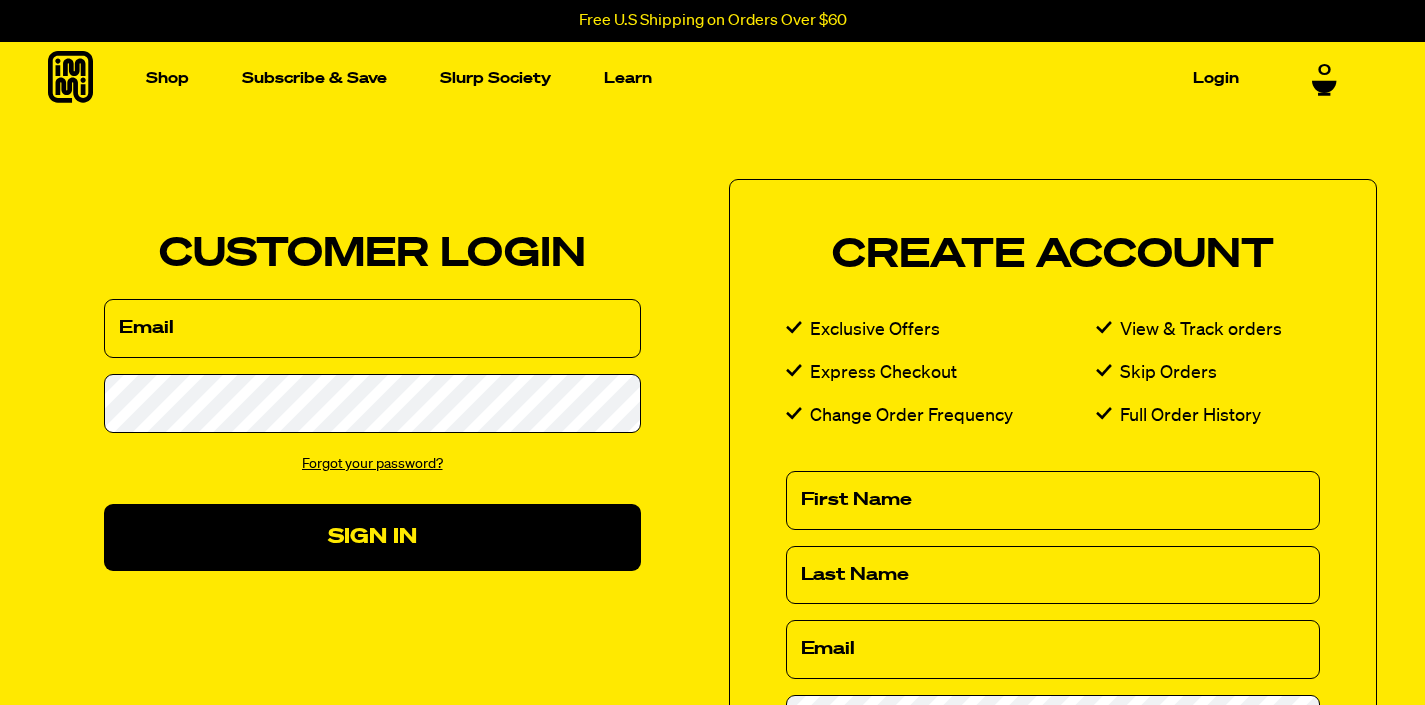 scroll, scrollTop: 0, scrollLeft: 0, axis: both 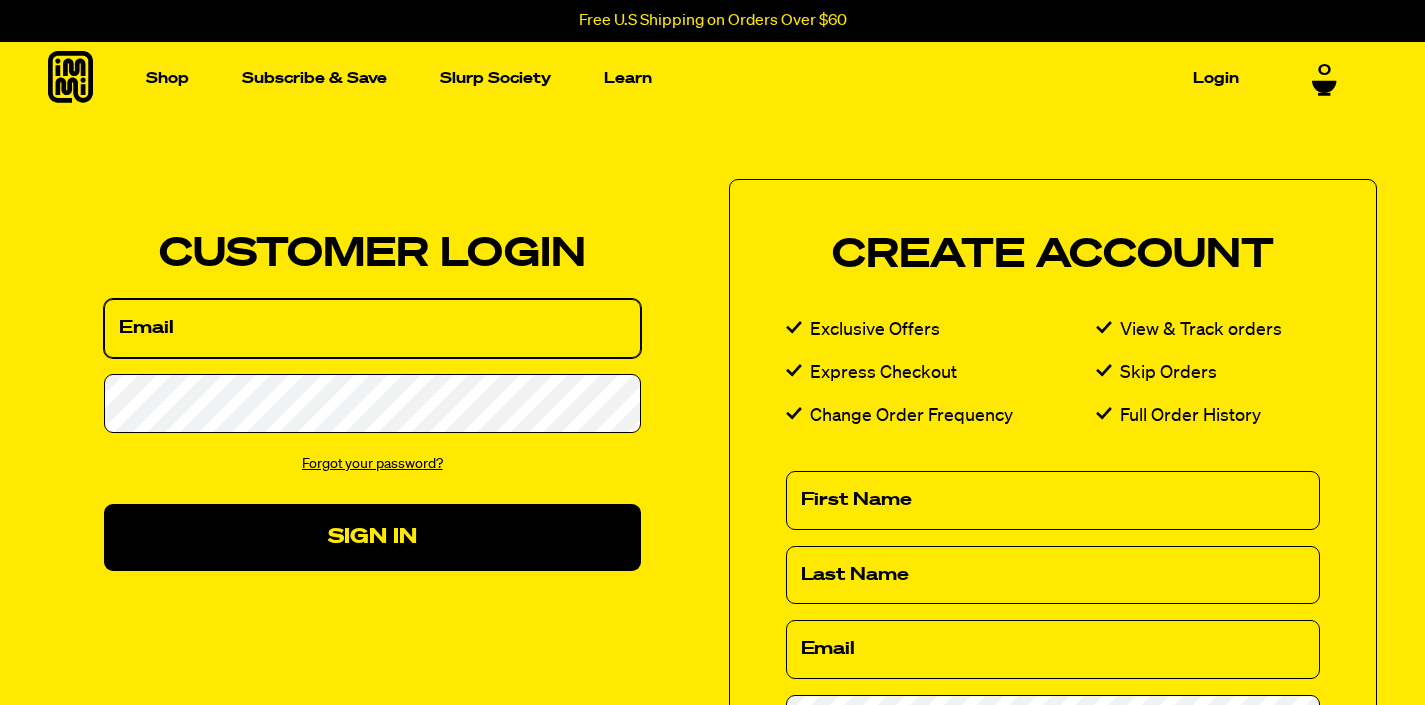 type on "[EMAIL]" 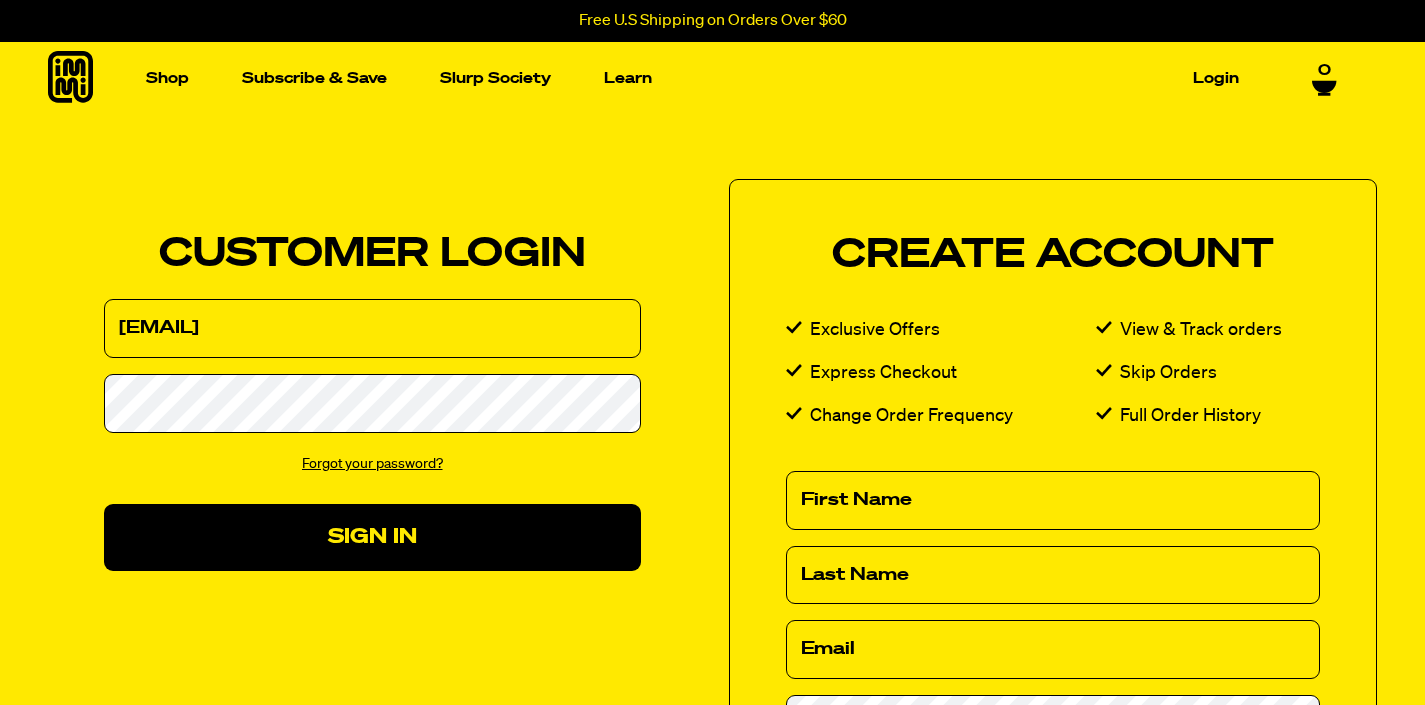 click on "Forgot your password?" at bounding box center [372, 464] 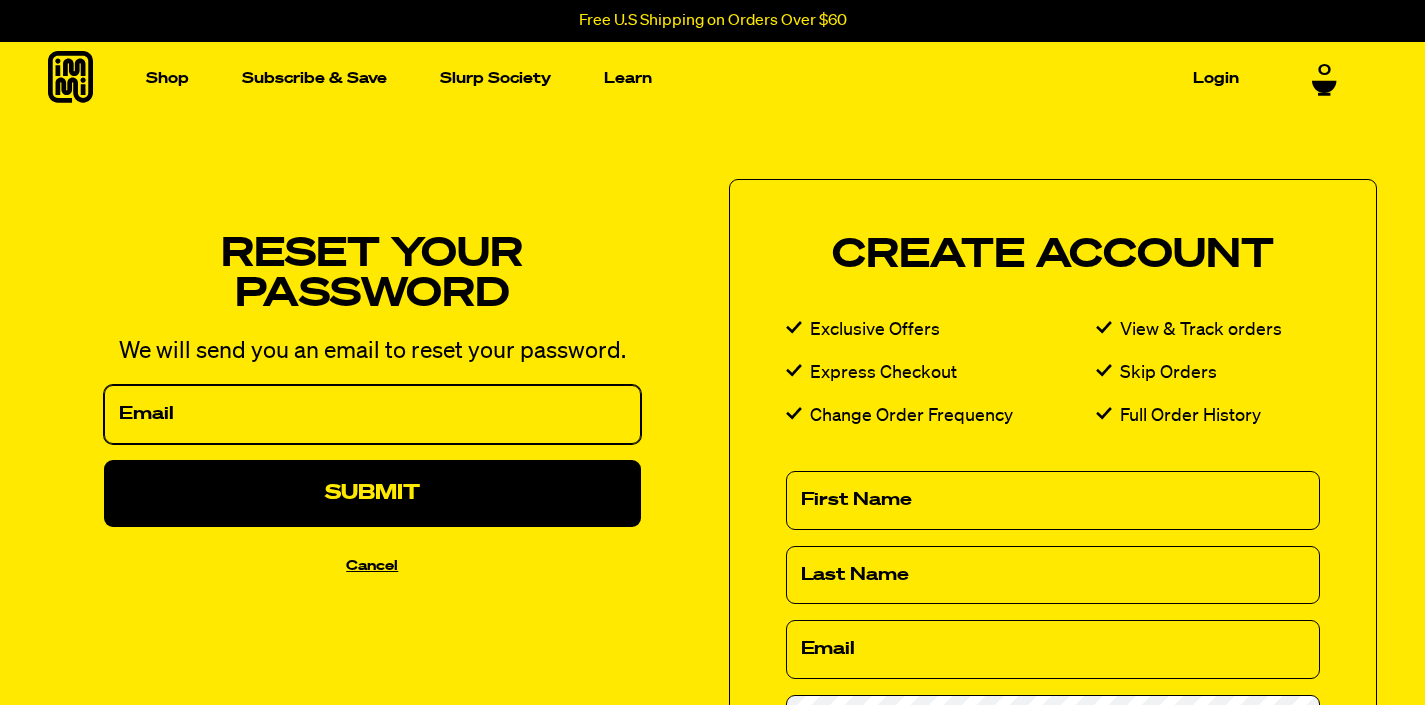 click on "Email" at bounding box center [372, 414] 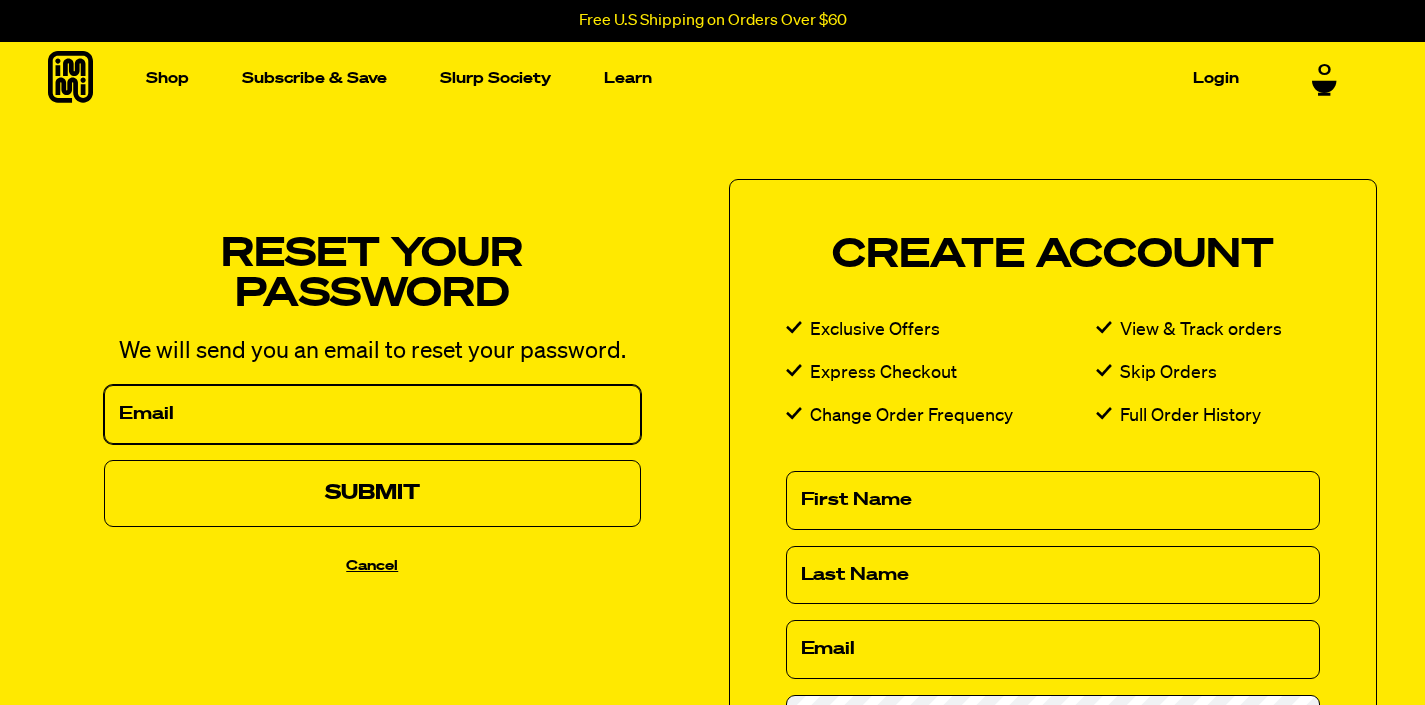 type on "dparker329@gmail.com" 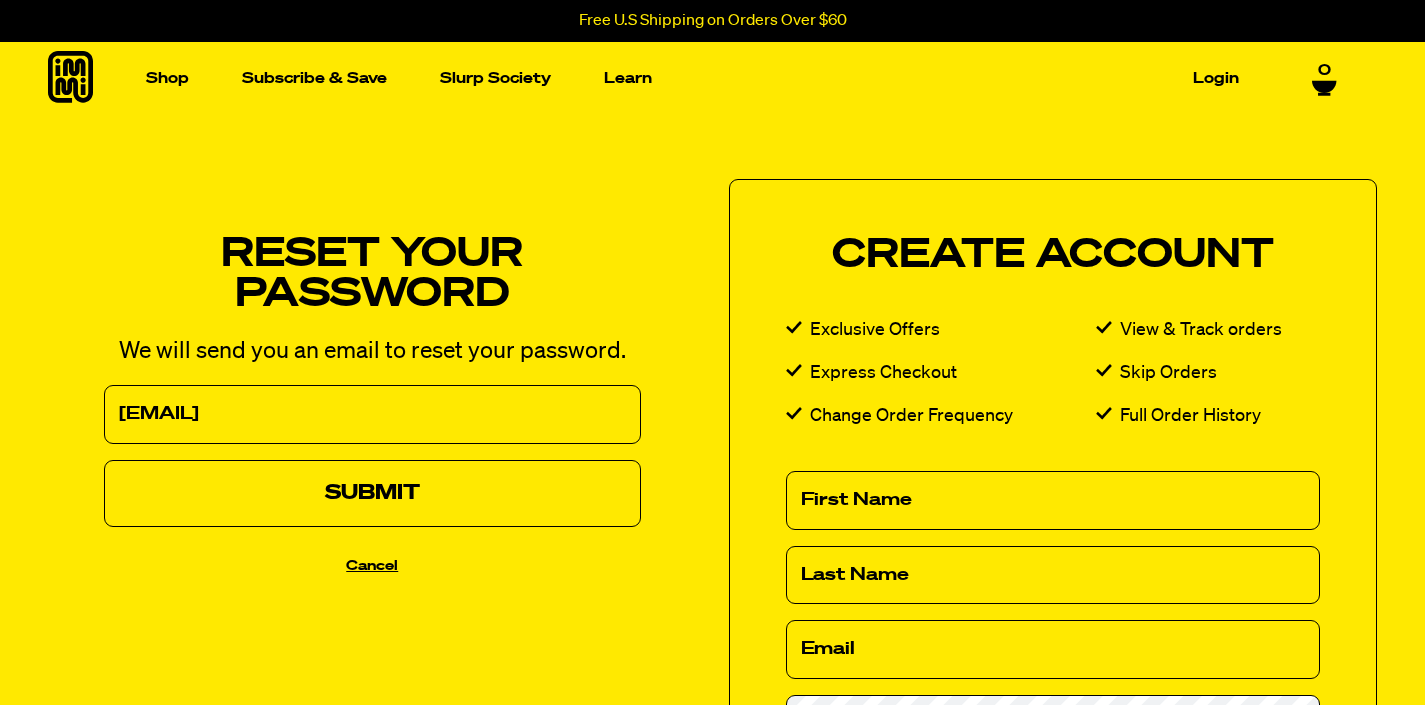 click on "Submit" at bounding box center [372, 493] 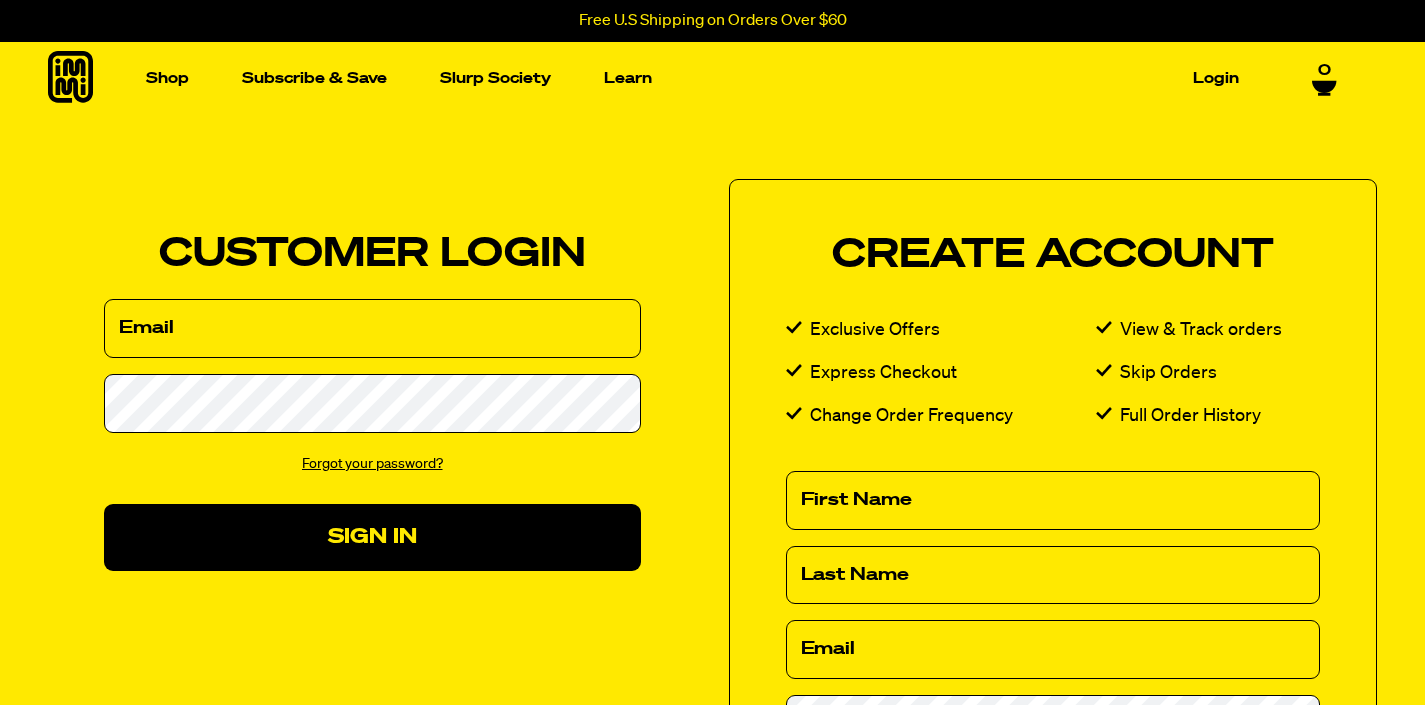 scroll, scrollTop: 0, scrollLeft: 0, axis: both 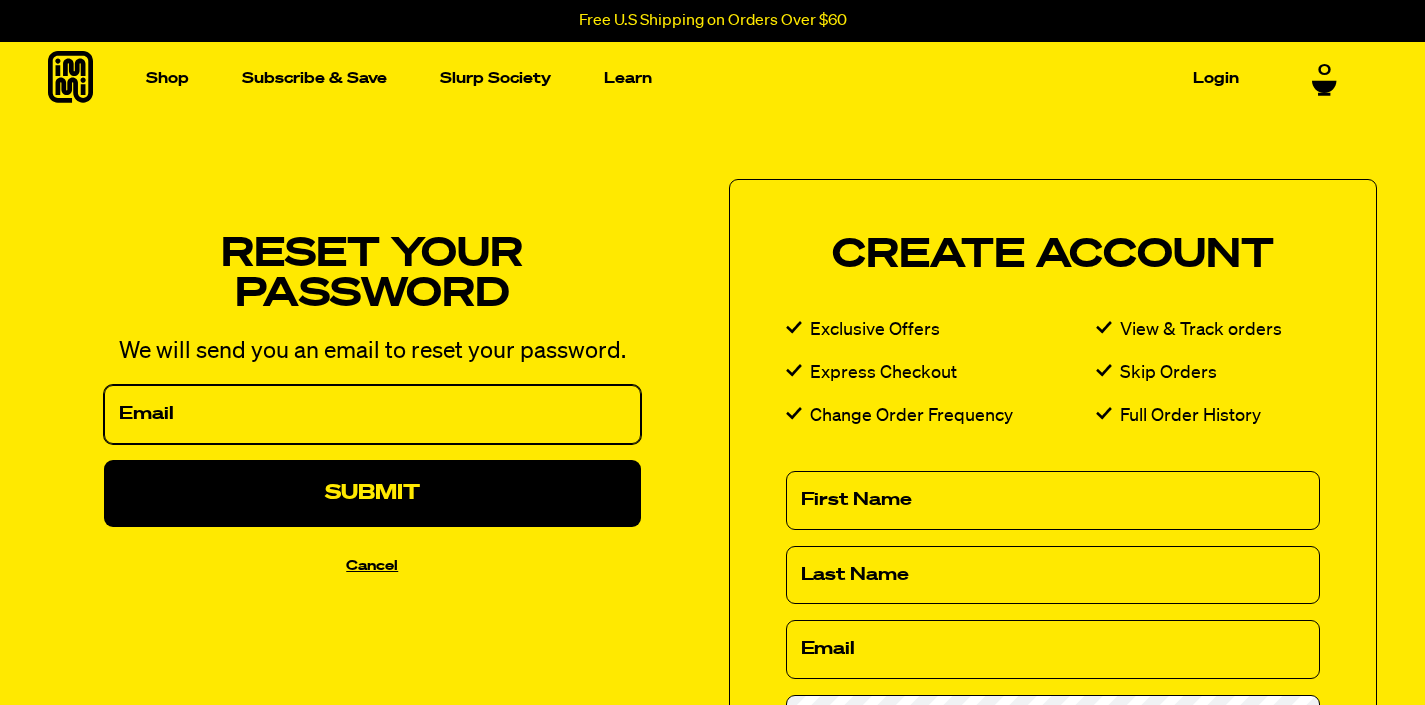 click on "Email" at bounding box center [372, 414] 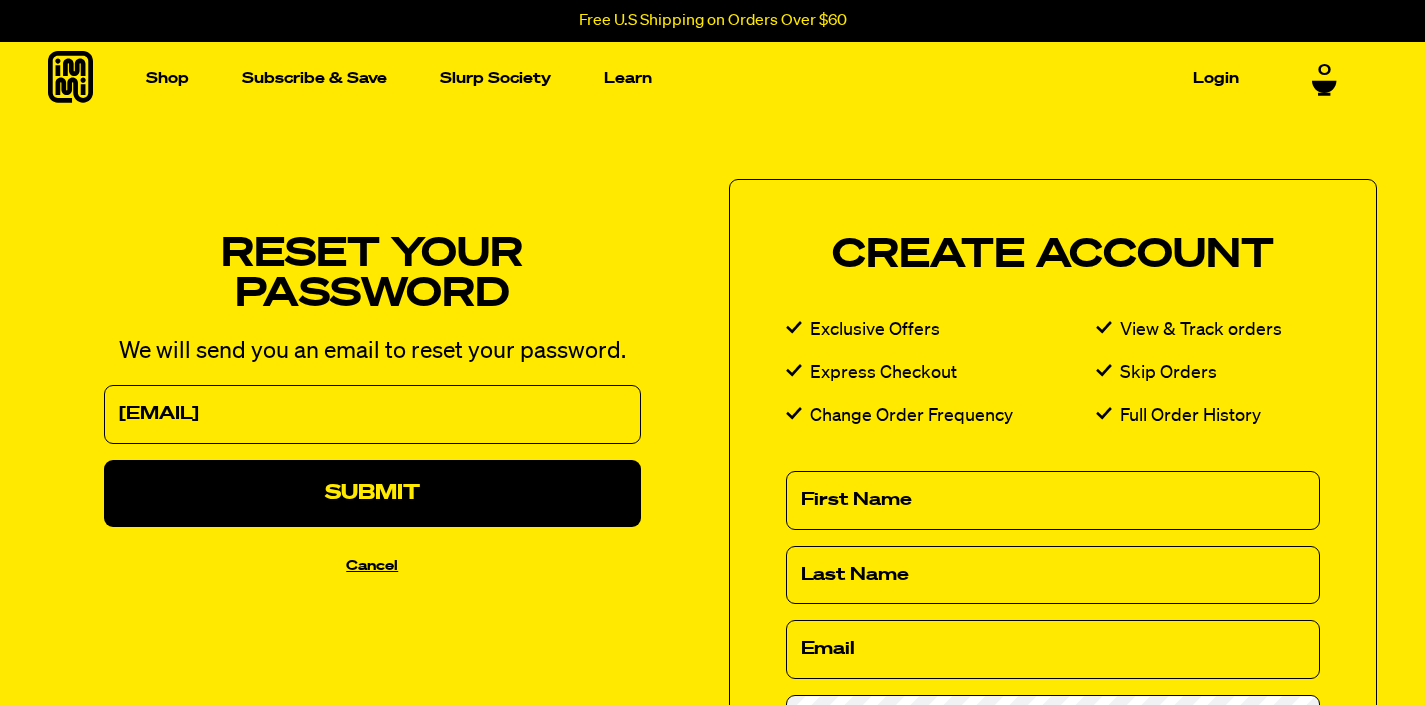 click on "We've sent you an email with a link to update your password.
Customer Login
Email
Password
Forgot your password?
Sign In
Reset your password
We will send you an email to reset your password.
Email
dparker329@gmail.com
Submit
Cancel" at bounding box center [372, 413] 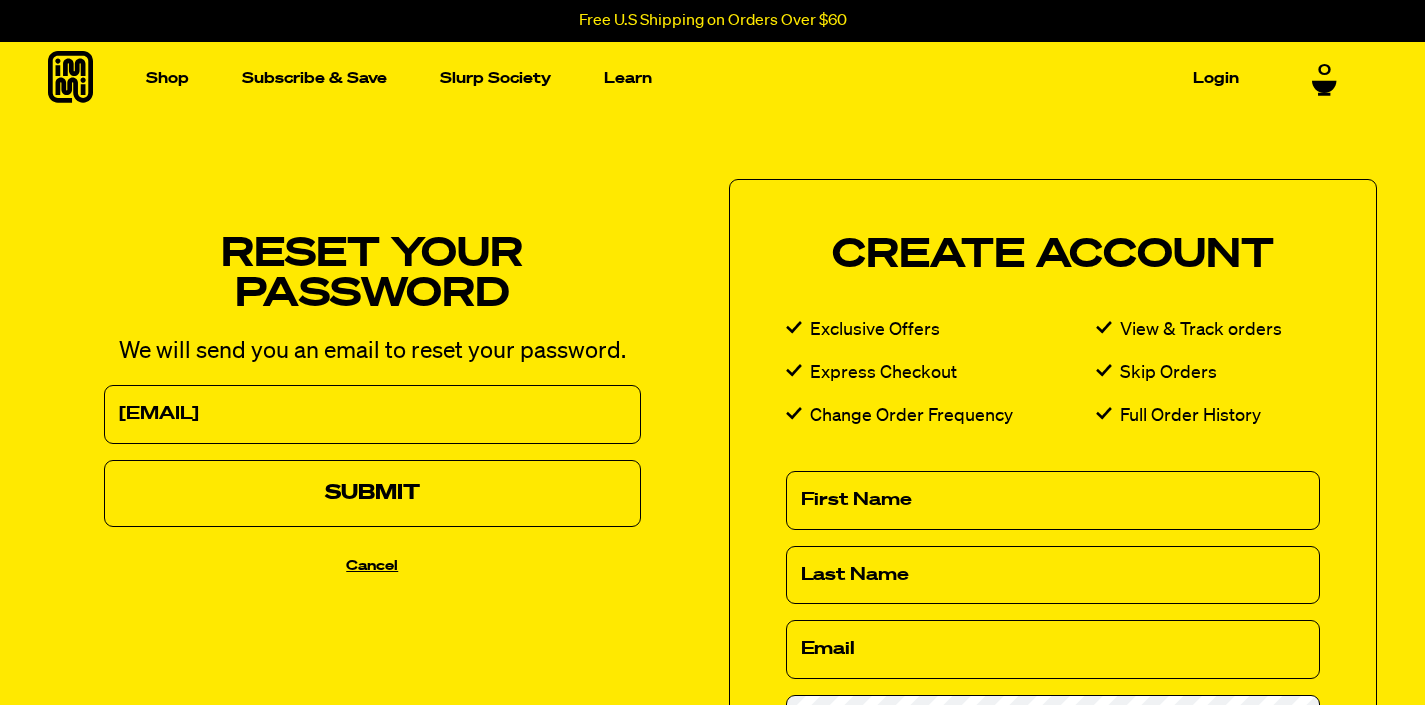 click on "Submit" at bounding box center [372, 493] 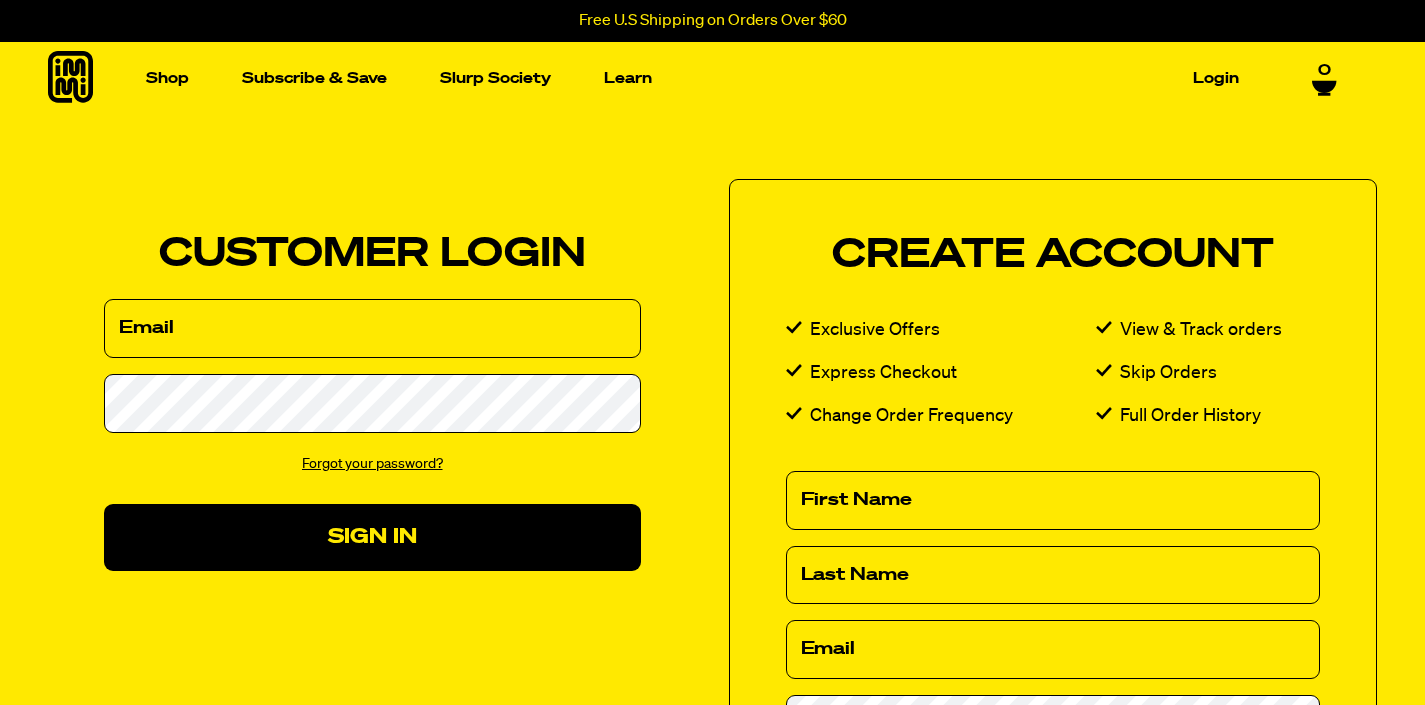 scroll, scrollTop: 0, scrollLeft: 0, axis: both 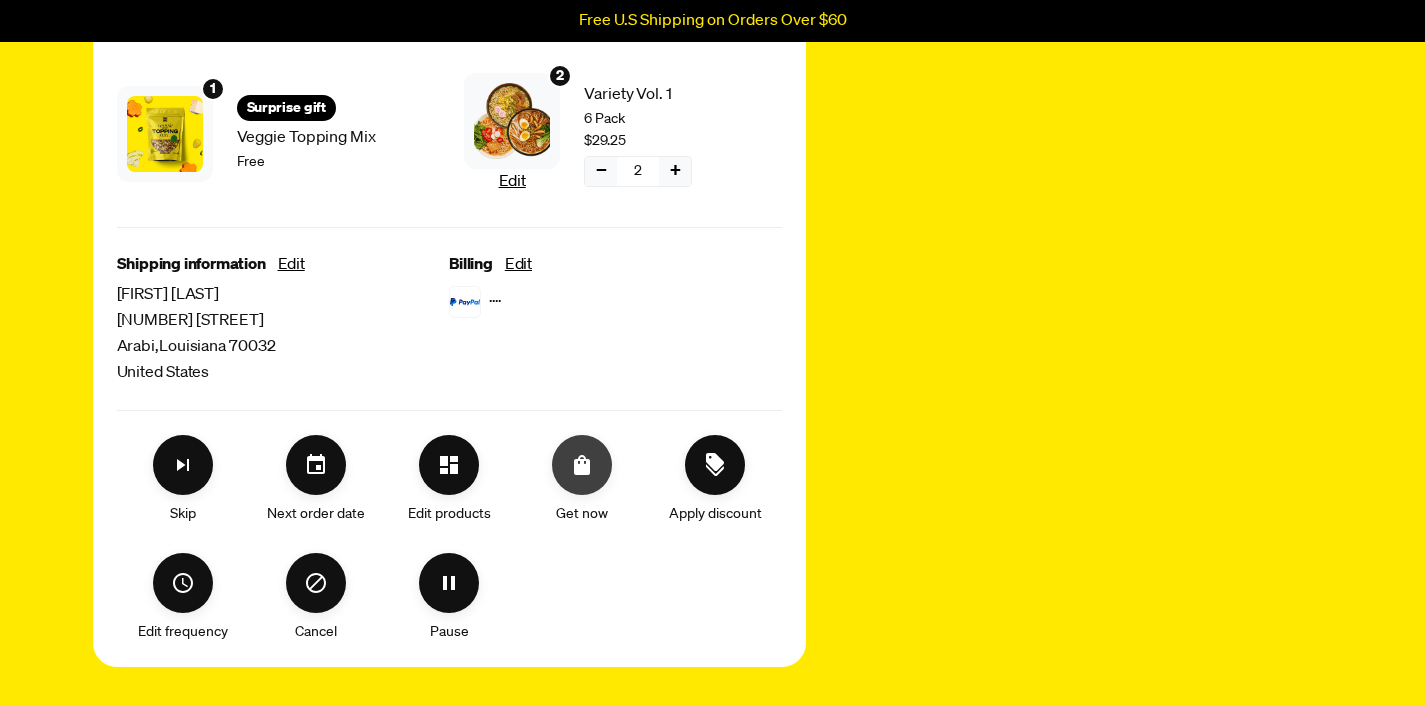 click 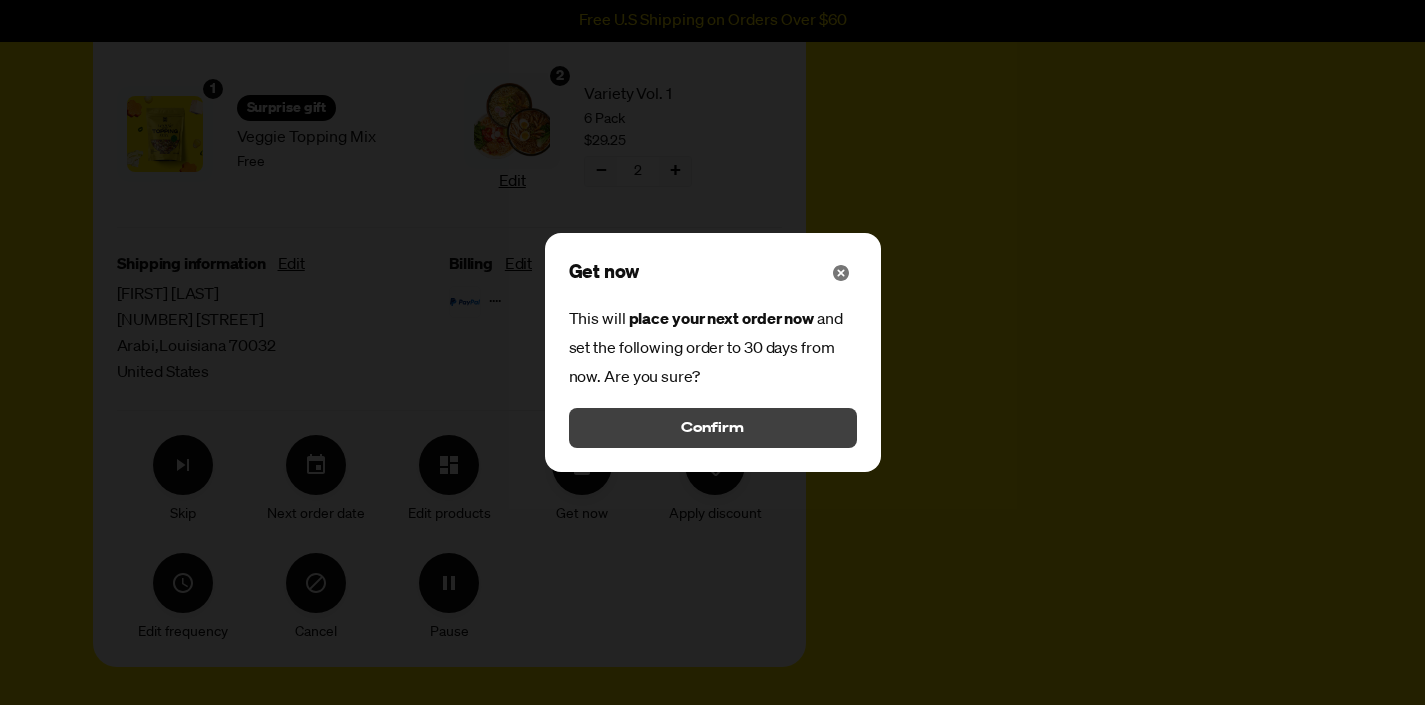 click on "Confirm" at bounding box center [713, 428] 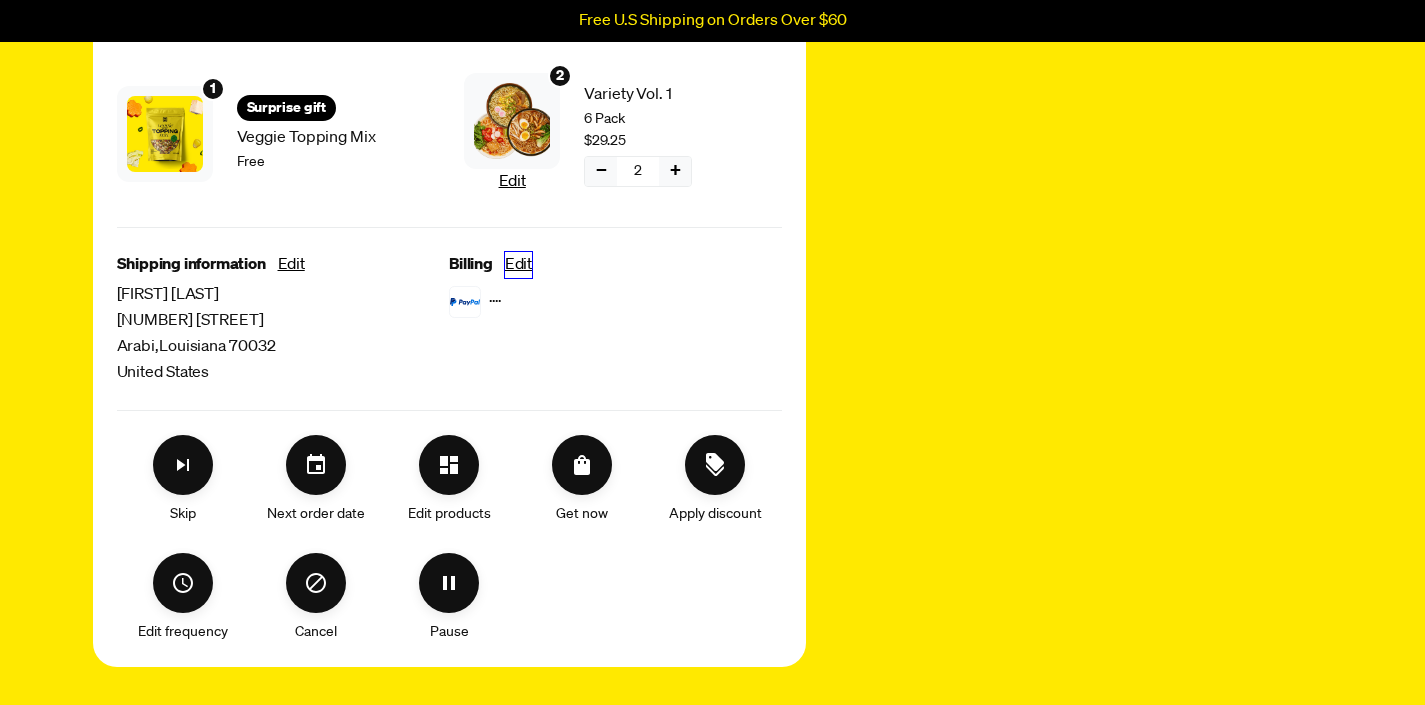 click on "Edit" at bounding box center [518, 265] 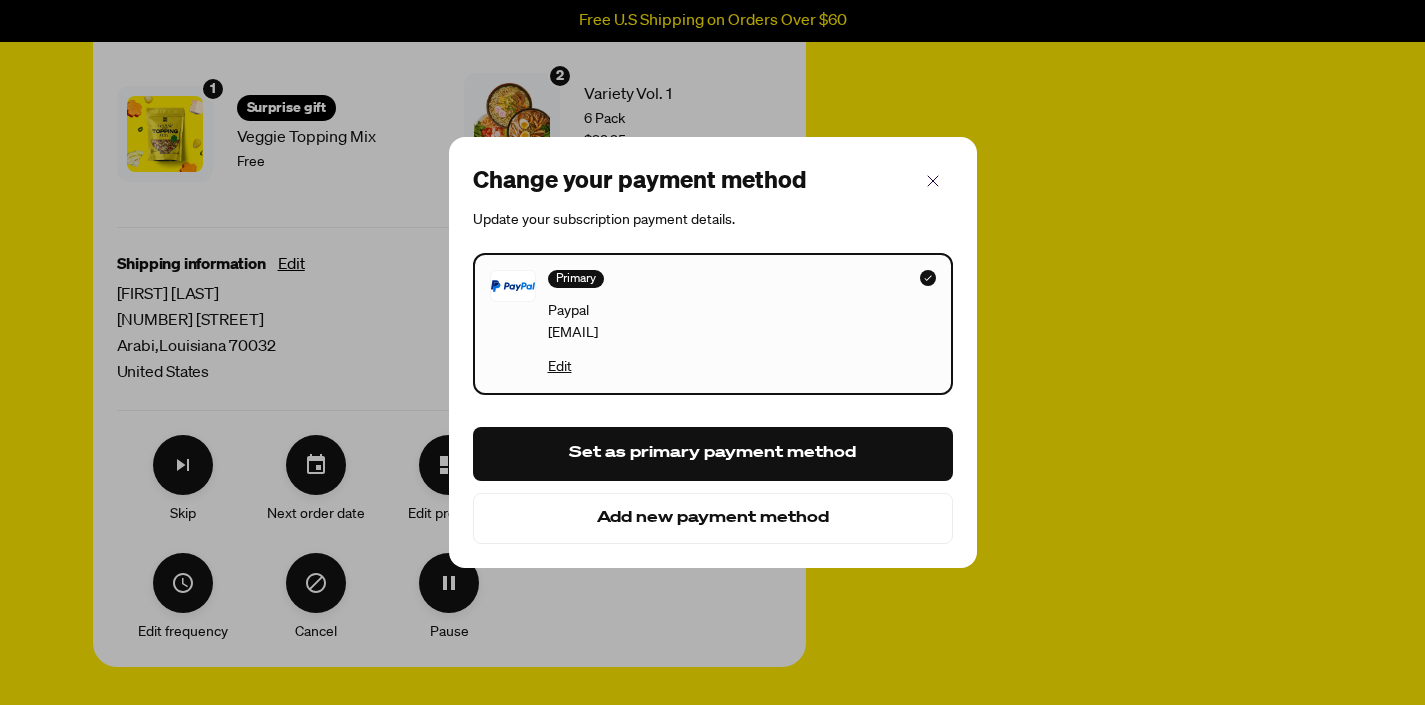 click on "Add new payment method" at bounding box center (713, 519) 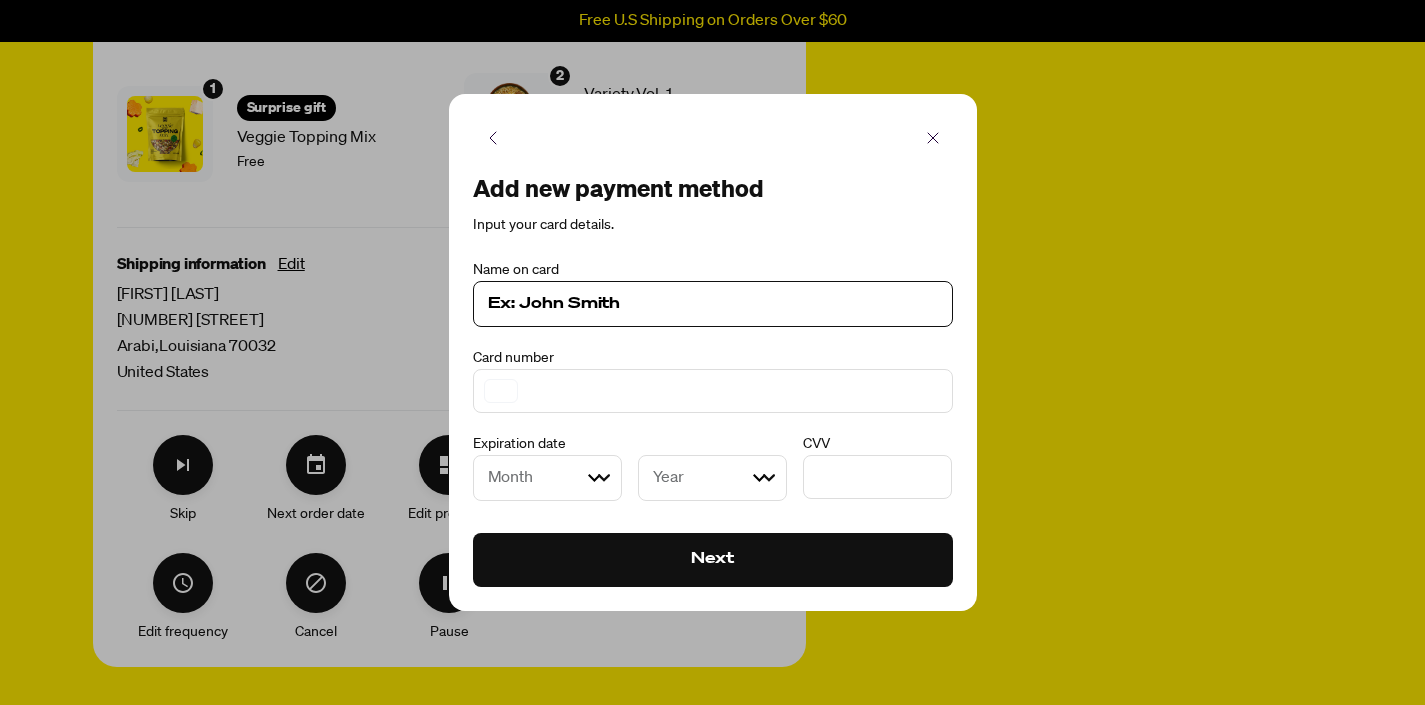 click at bounding box center [713, 304] 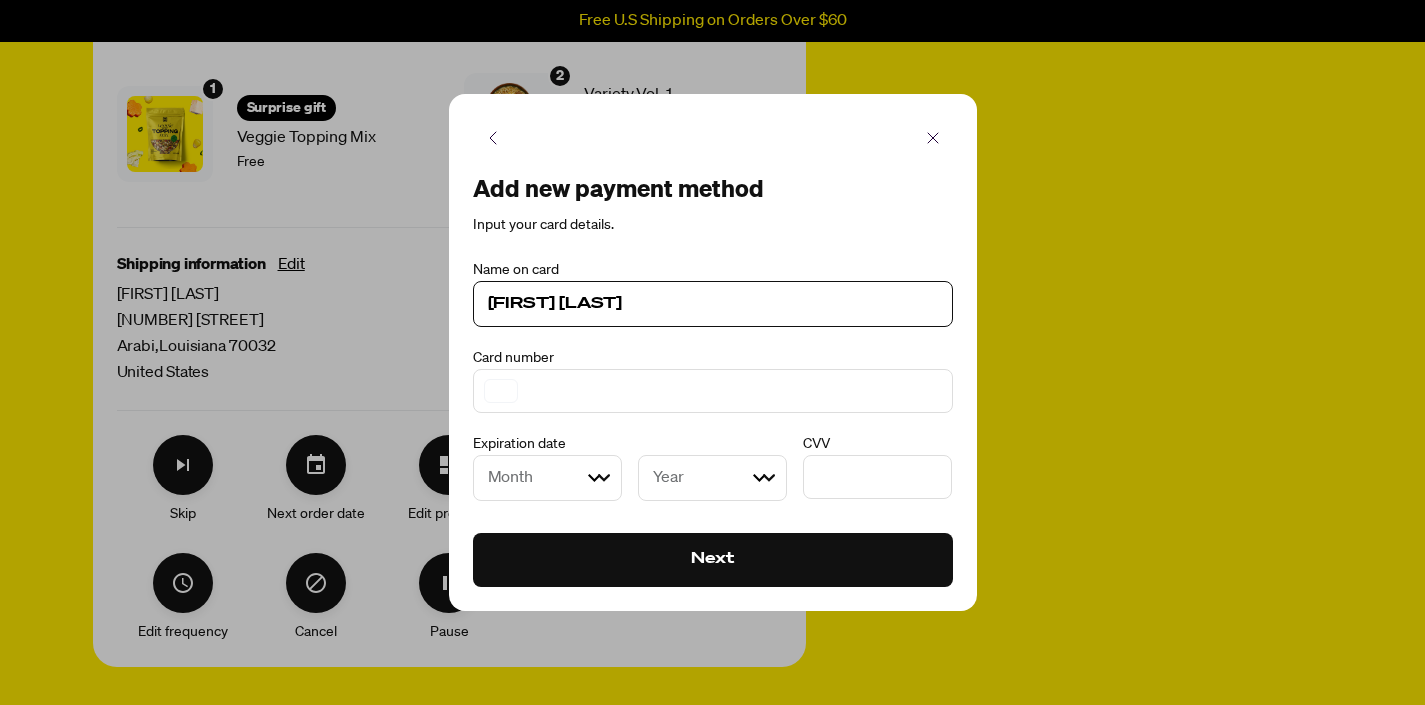 type on "David E Parker" 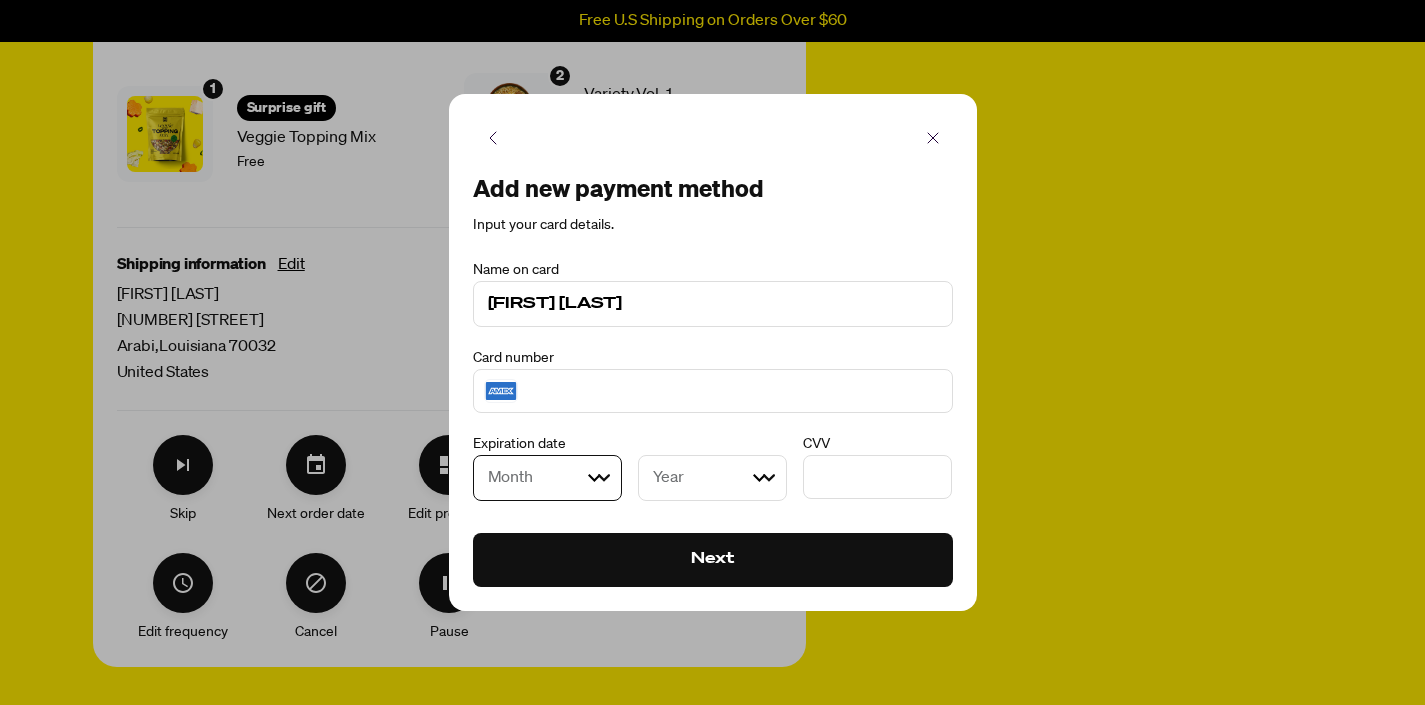 click on "Month 01 02 03 04 05 06 07 08 09 10 11 12" at bounding box center [547, 478] 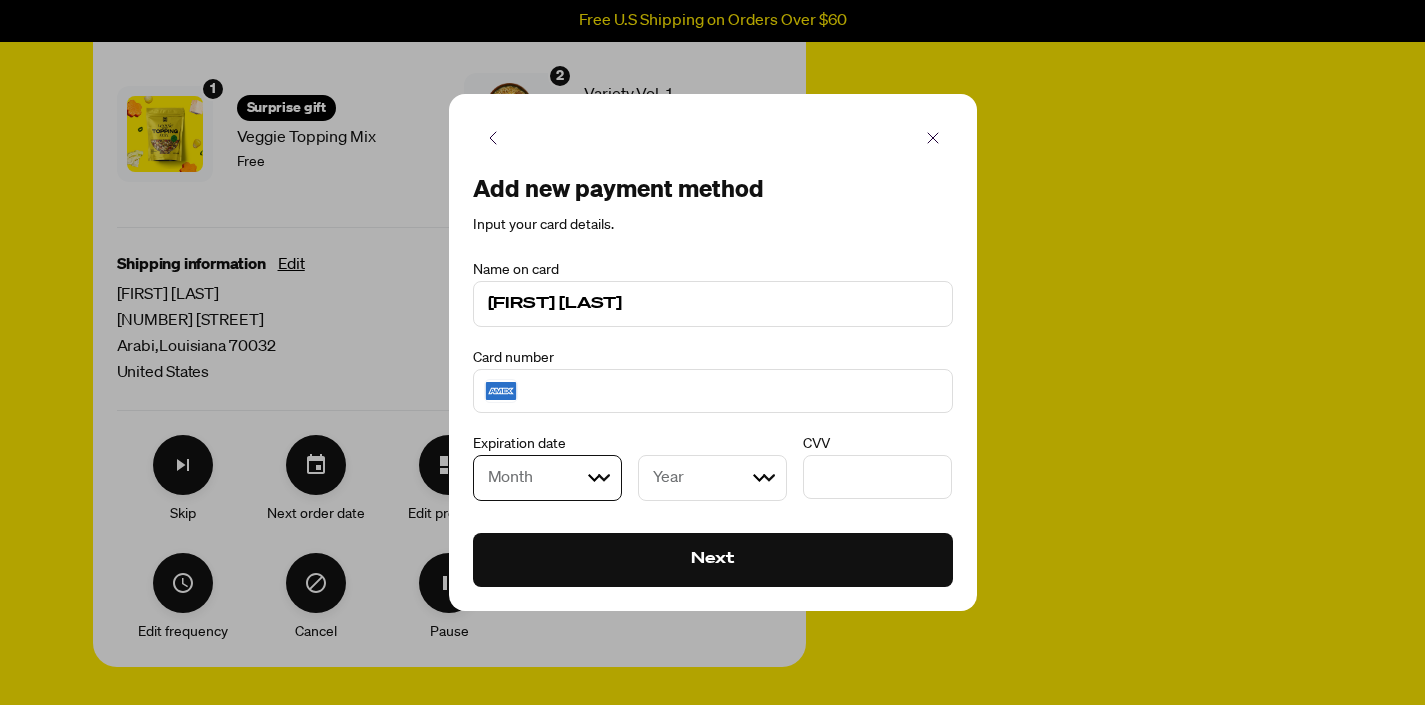 select on "06" 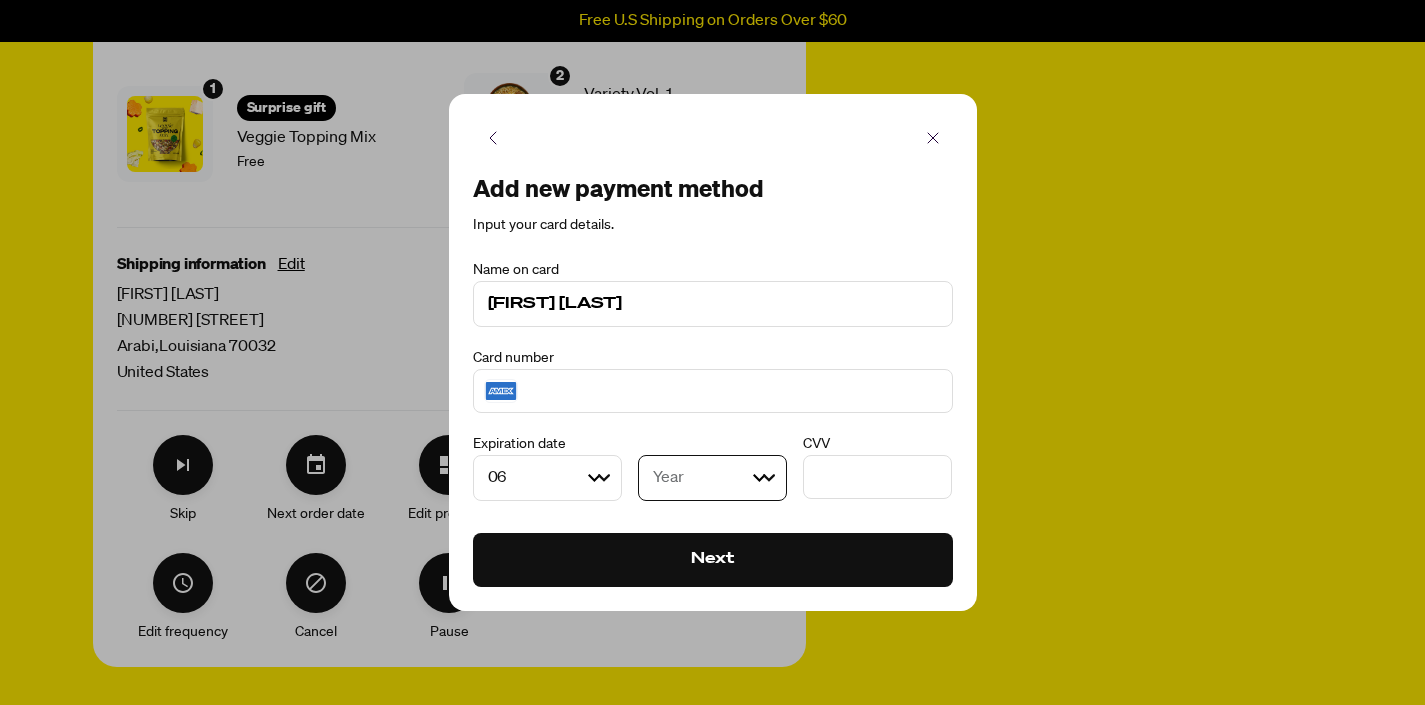 select on "2030" 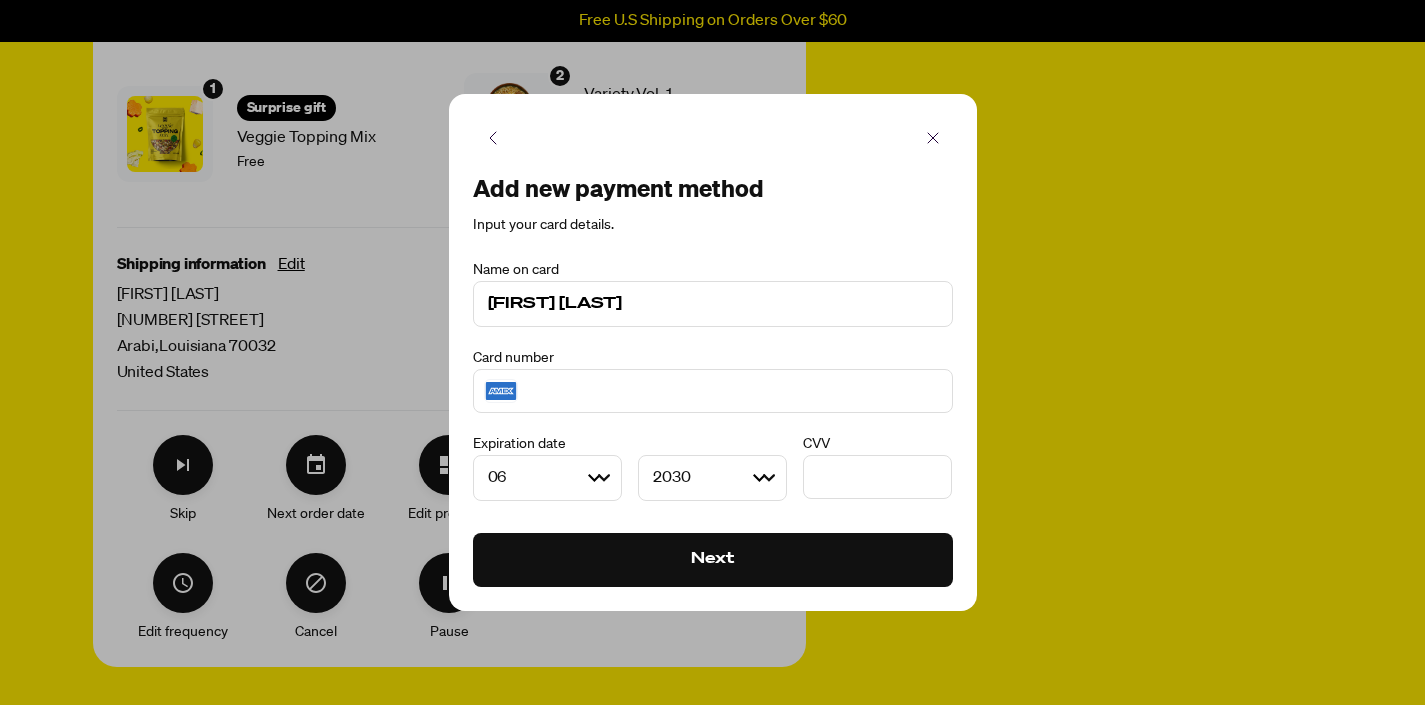 click on "Next" at bounding box center [713, 560] 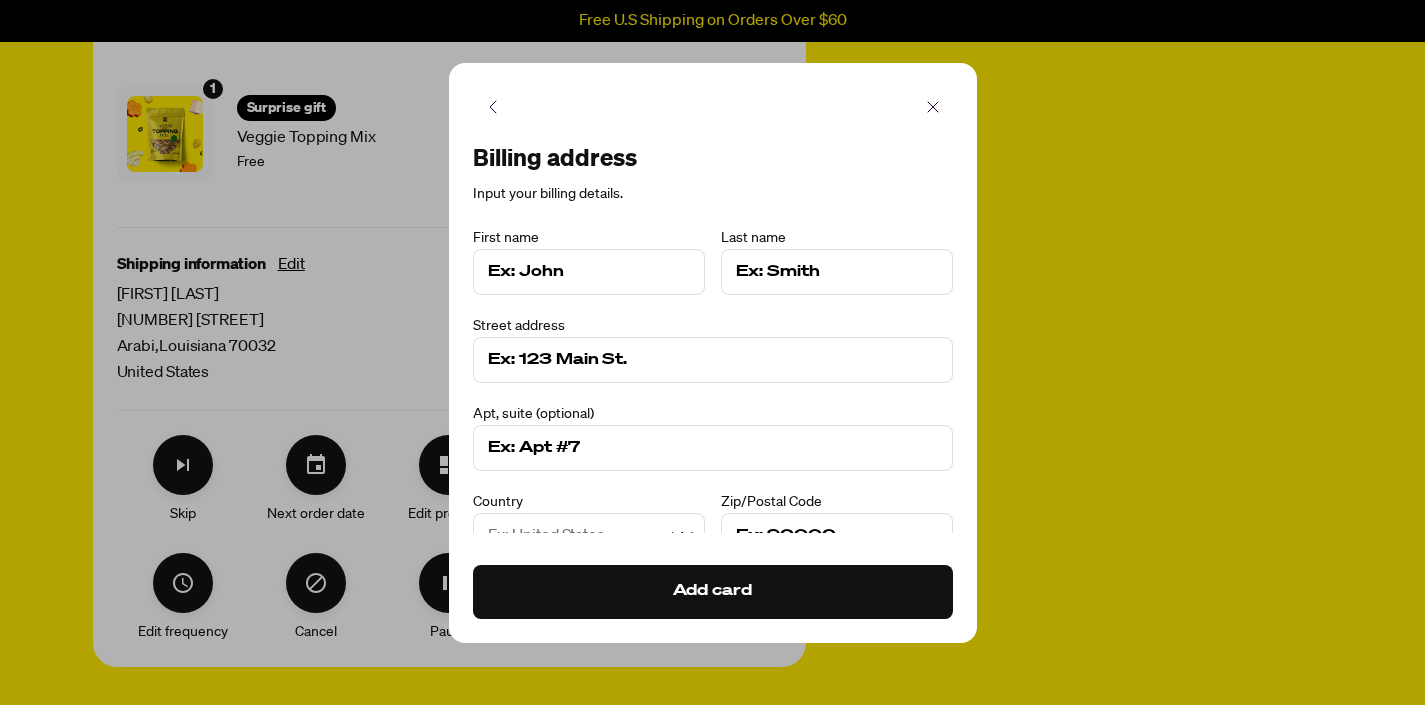 type on "[FIRST]" 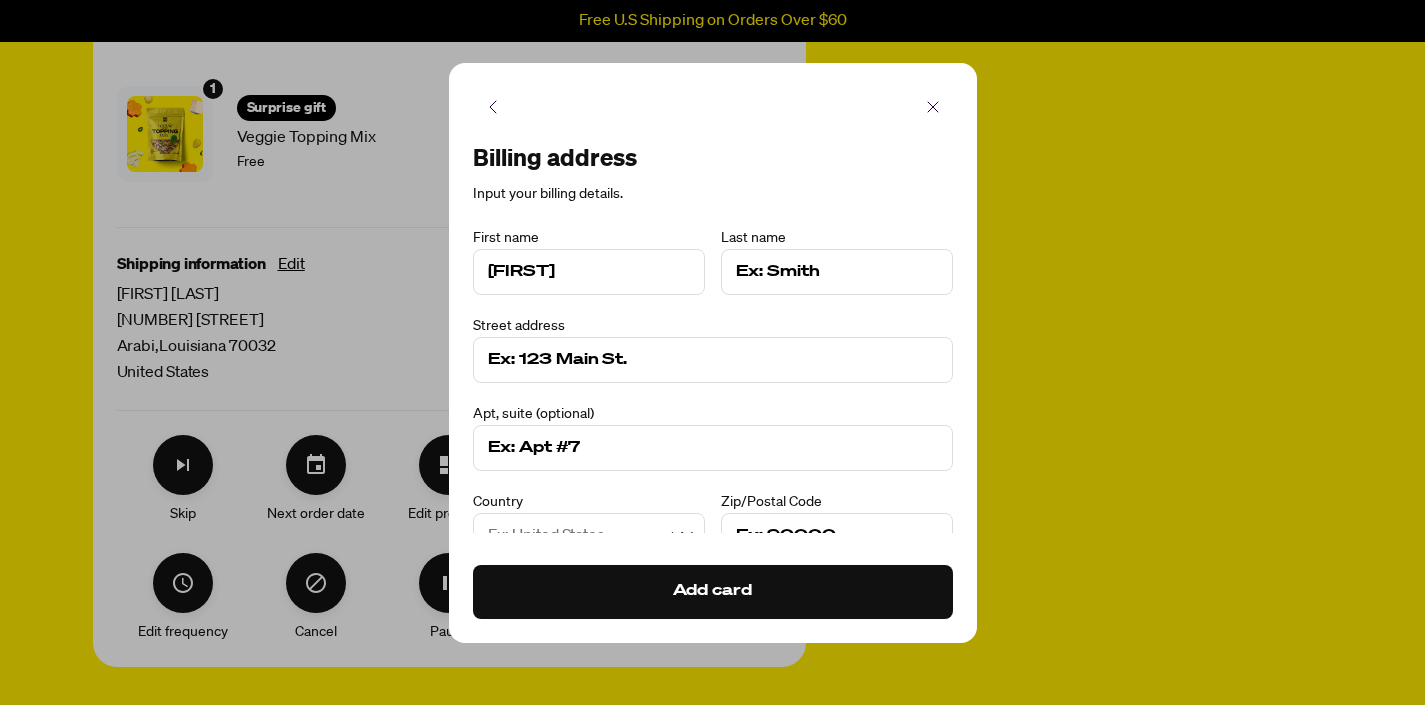 type on "[LAST]" 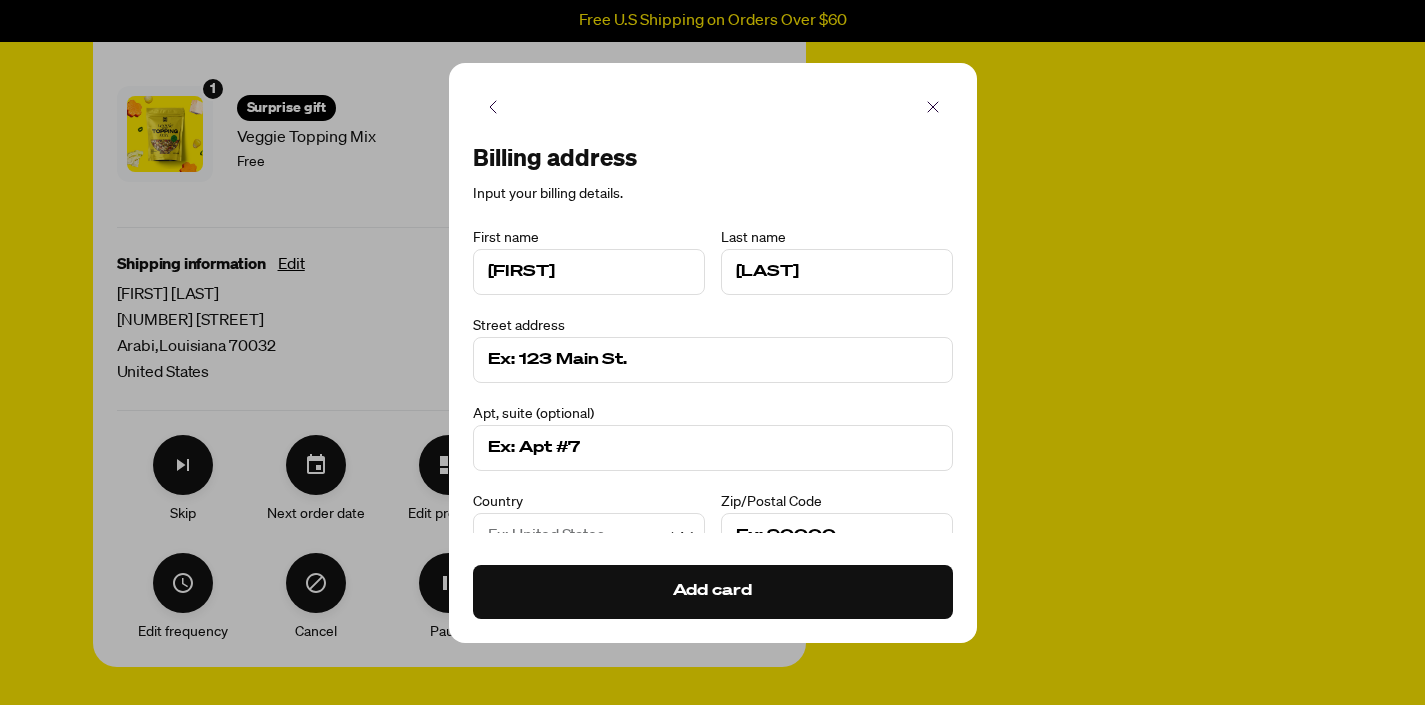 type on "100 Genet Dr" 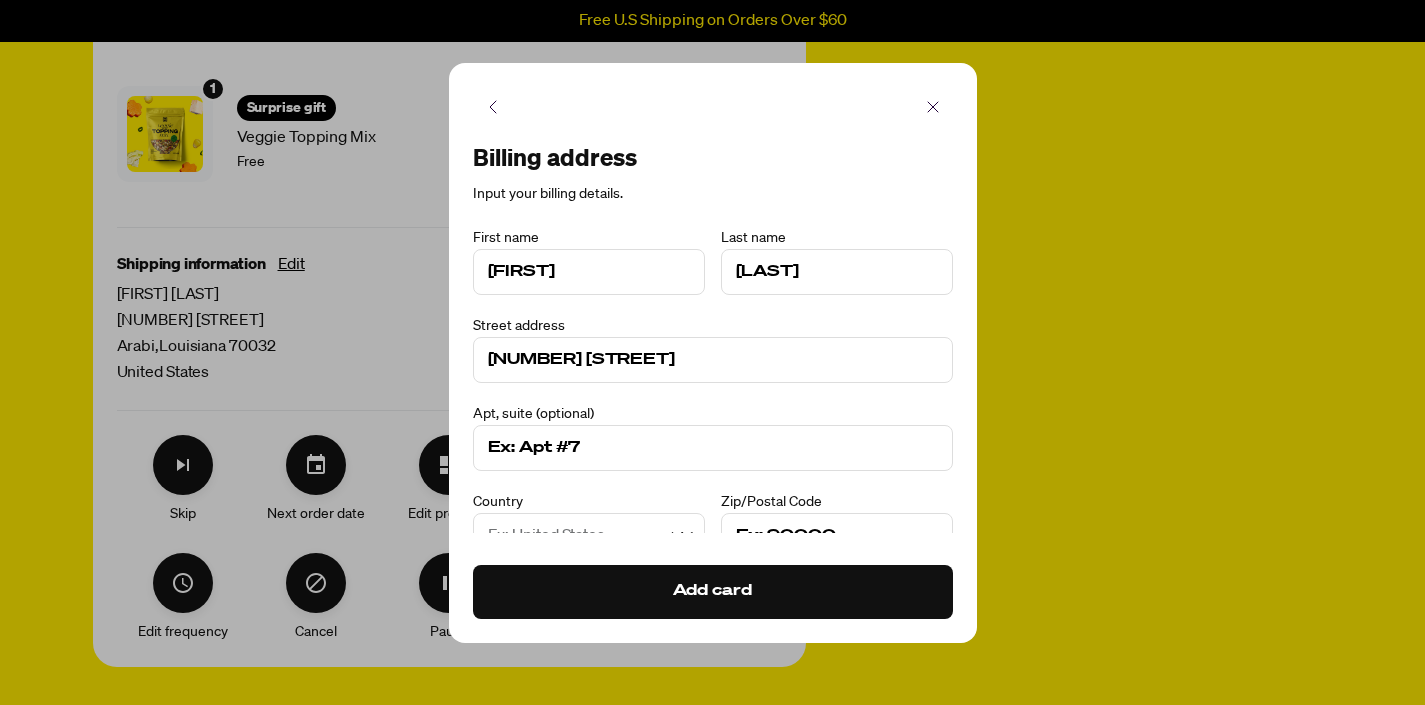 select on "United States" 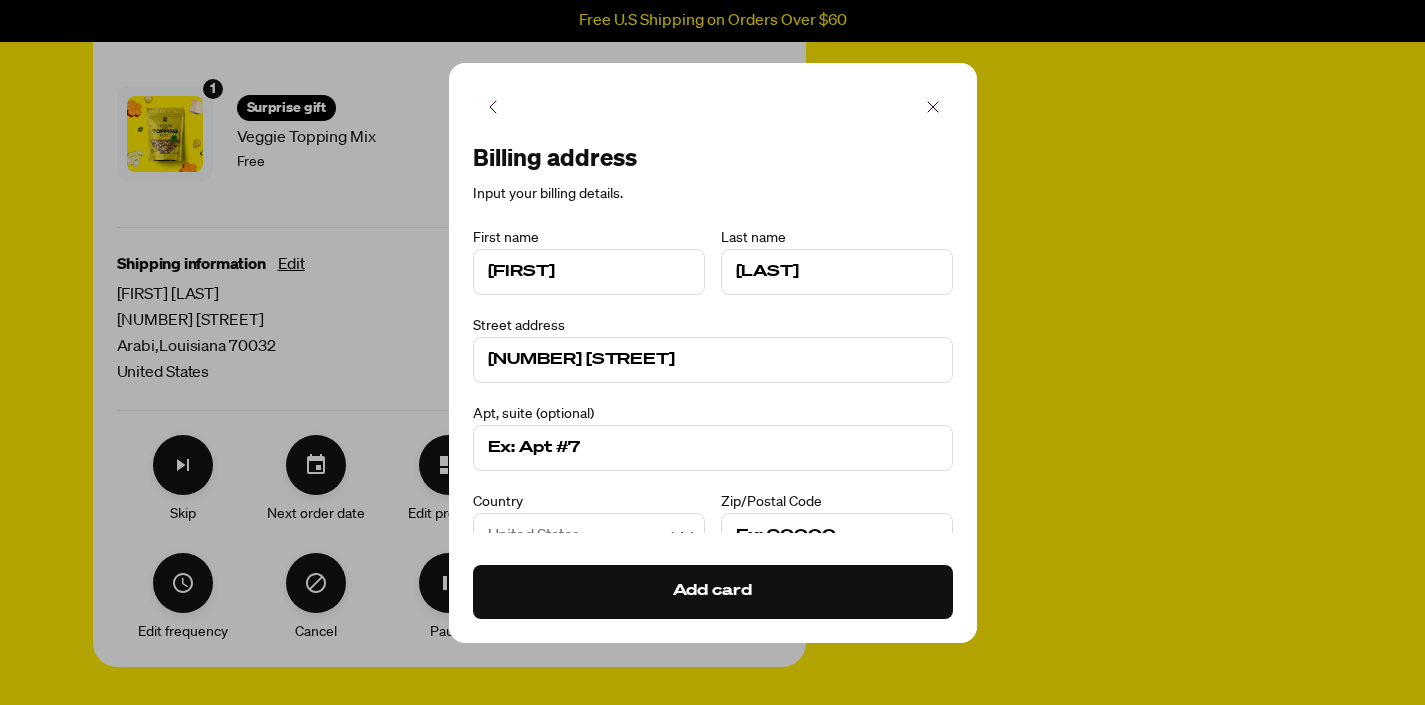 type on "70032" 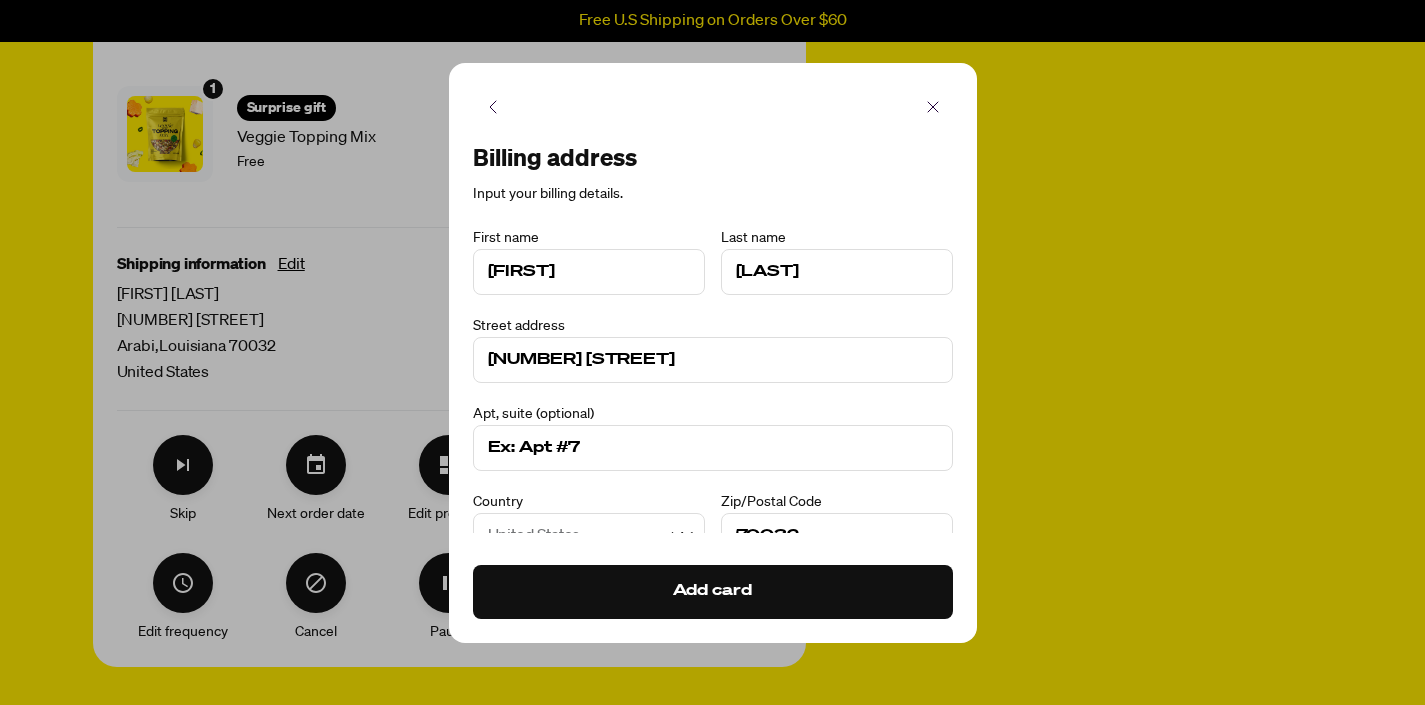 type on "Arabi" 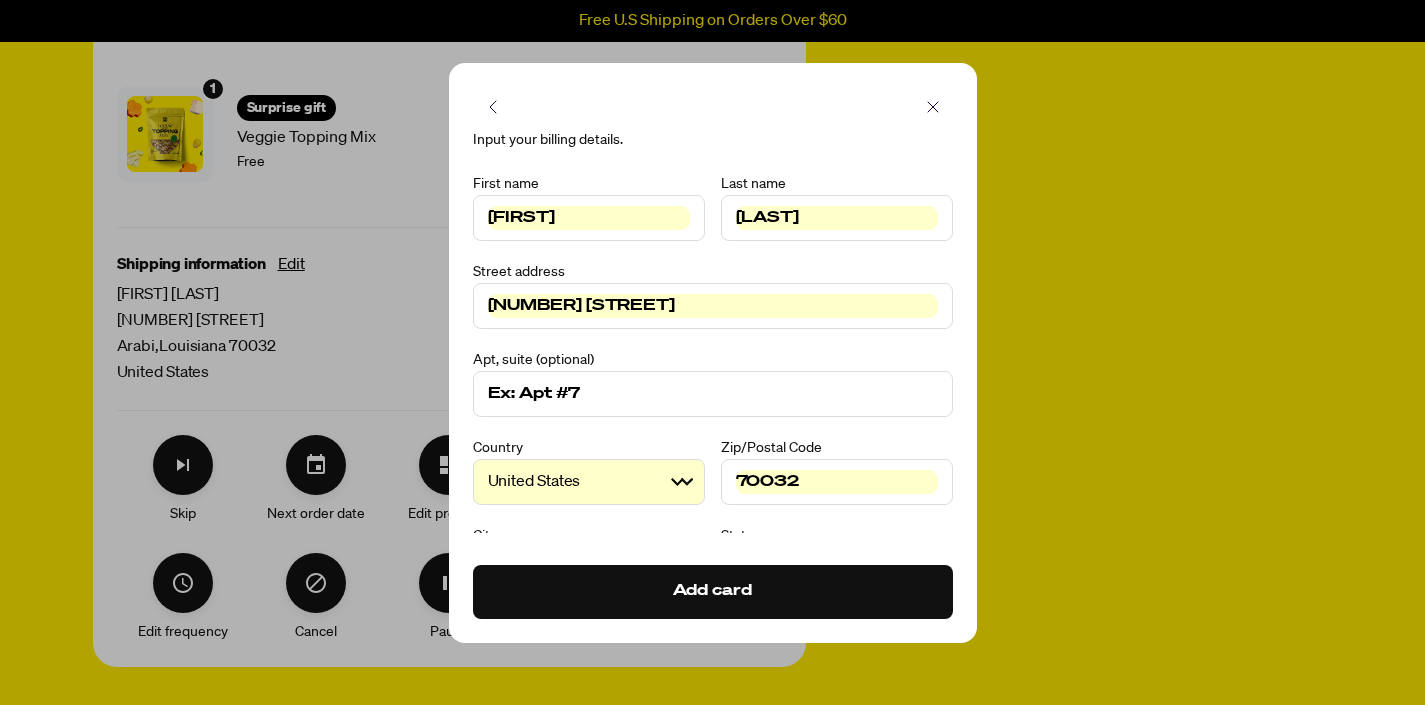 scroll, scrollTop: 65, scrollLeft: 0, axis: vertical 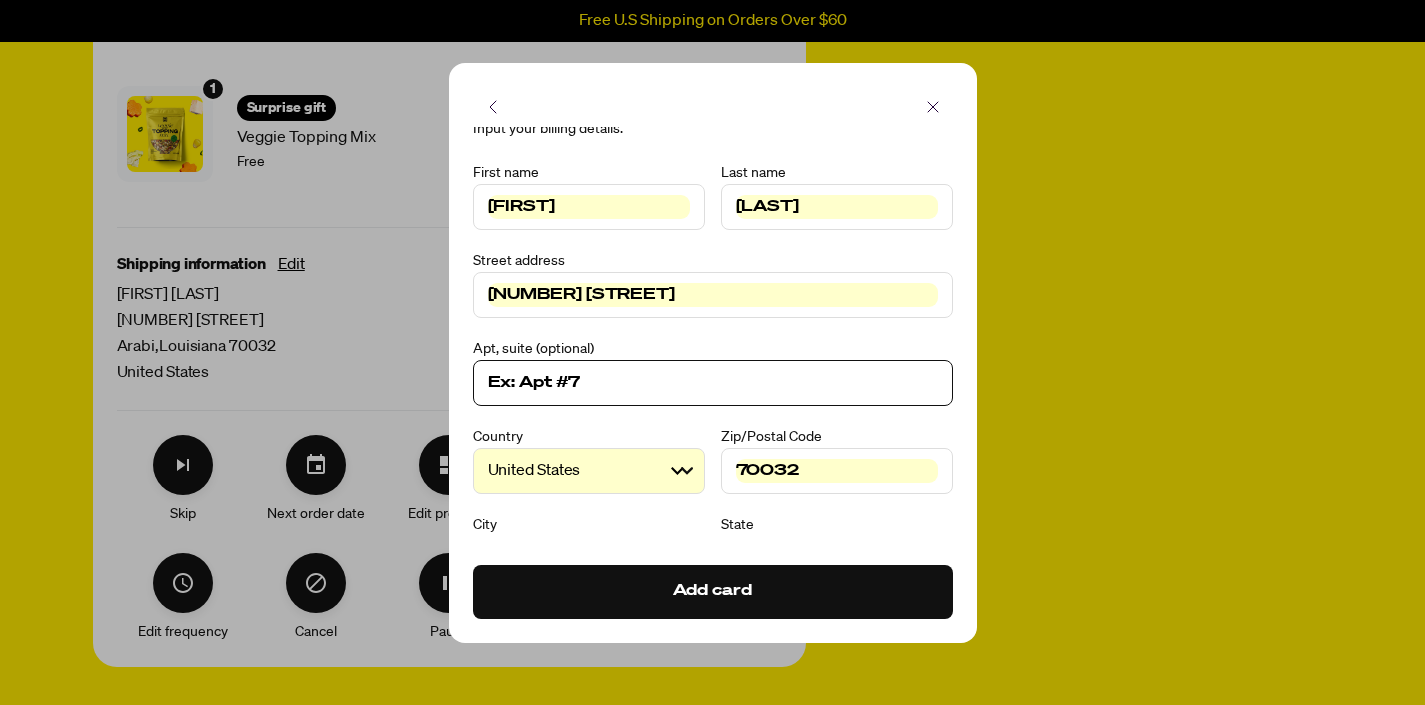 drag, startPoint x: 611, startPoint y: 378, endPoint x: 485, endPoint y: 381, distance: 126.035706 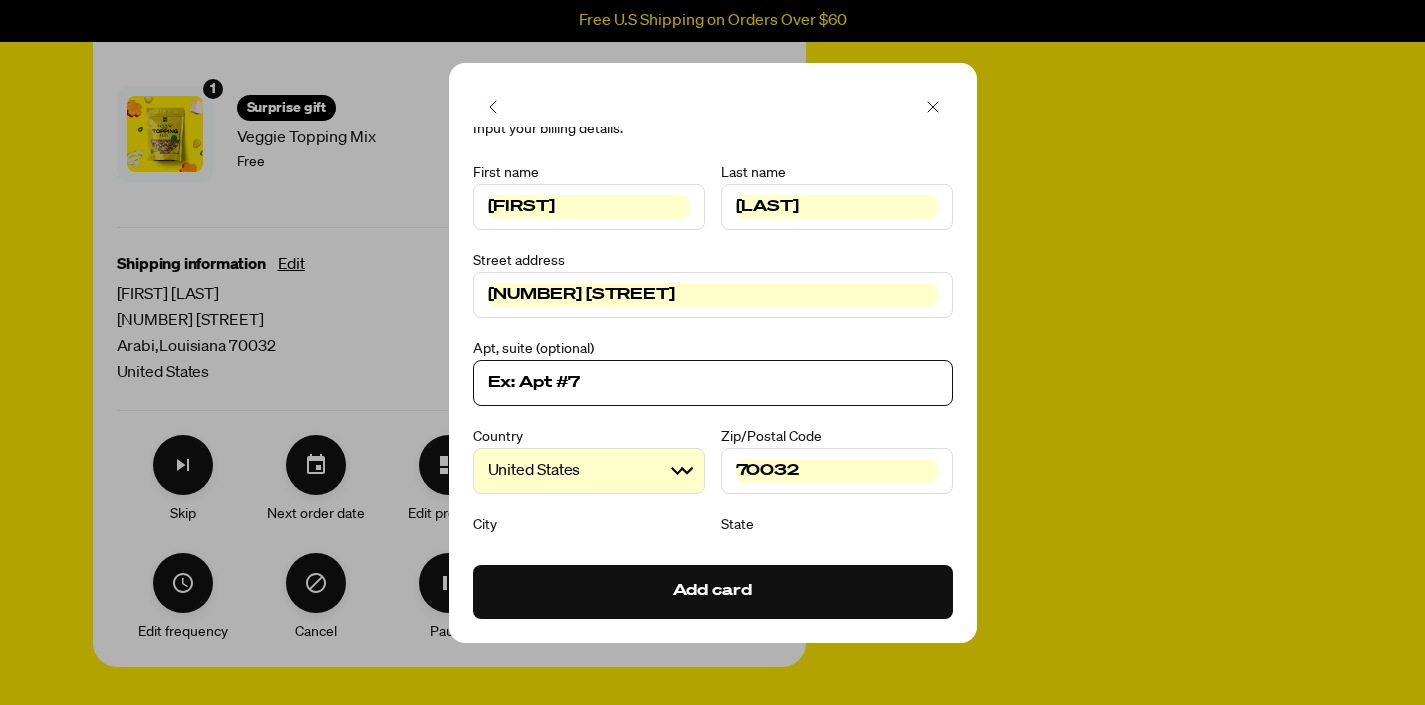 click at bounding box center (713, 383) 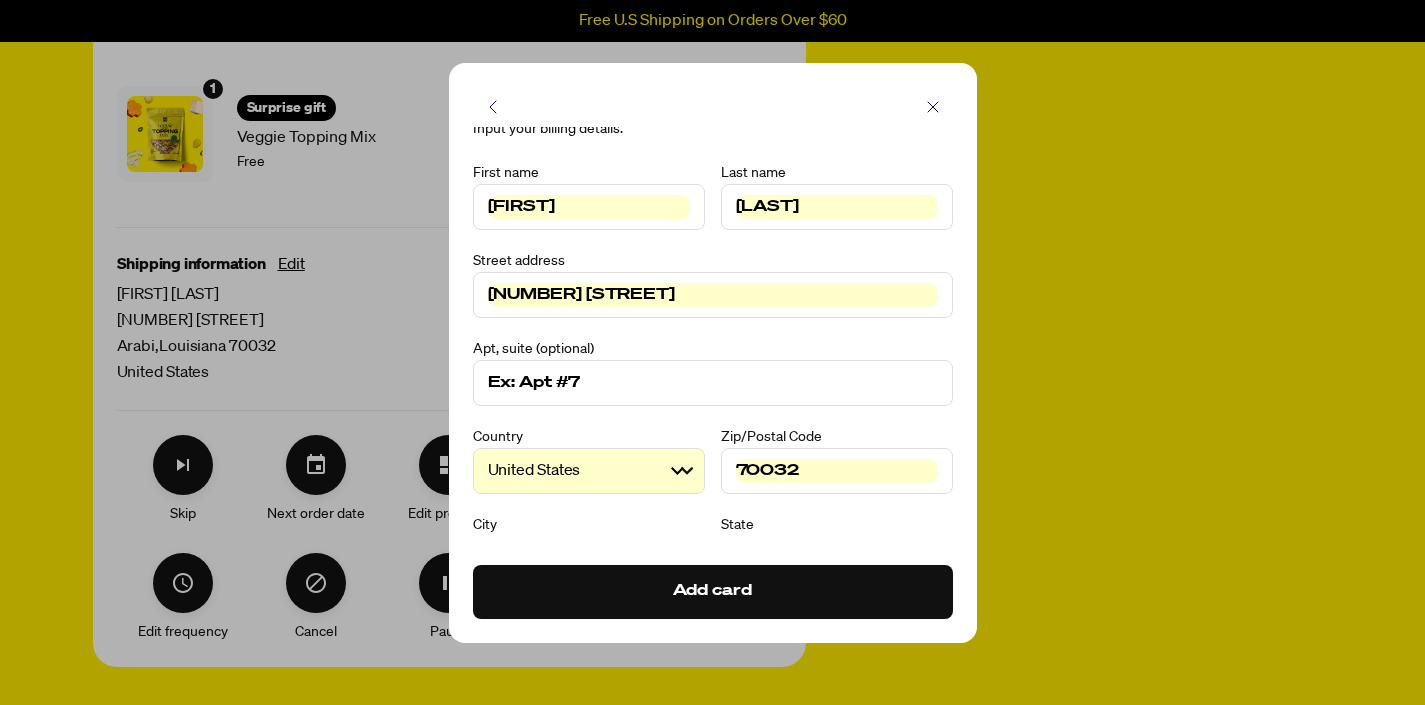 drag, startPoint x: 485, startPoint y: 381, endPoint x: 604, endPoint y: 378, distance: 119.03781 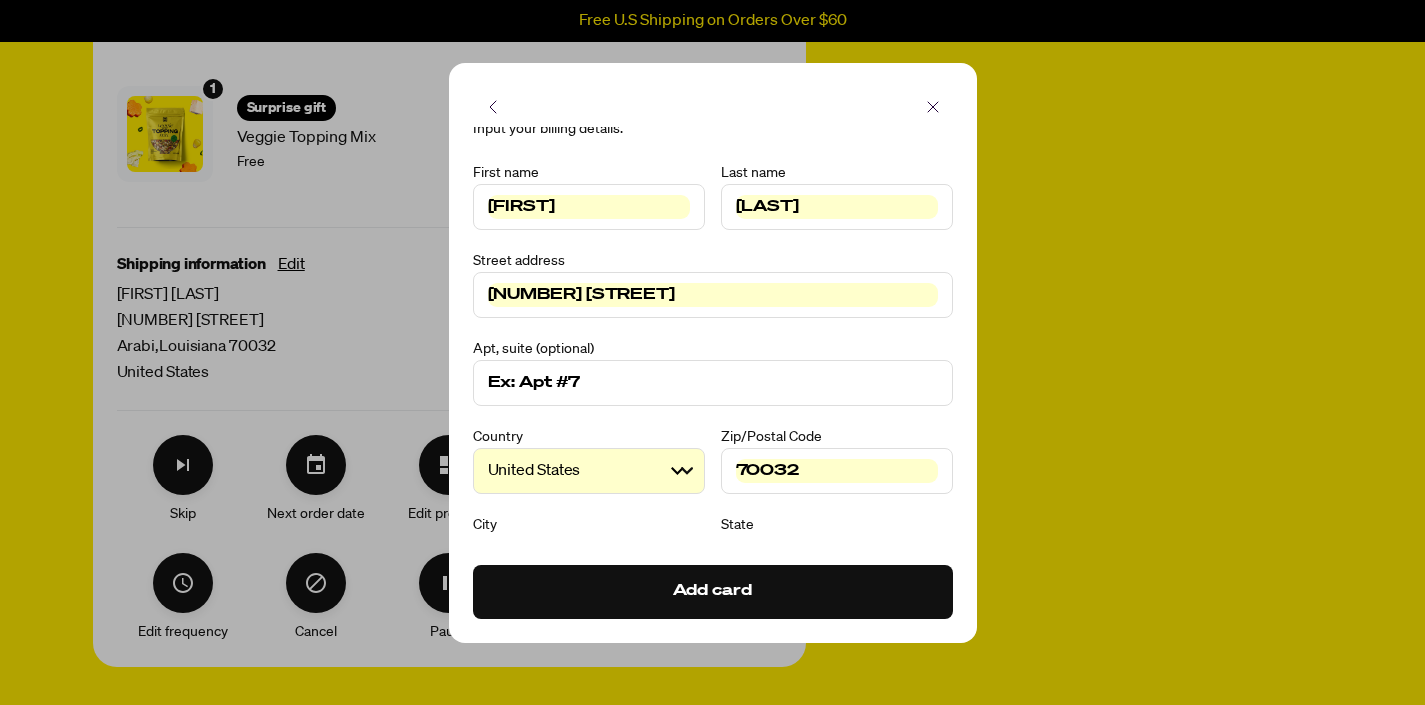 click at bounding box center [713, 383] 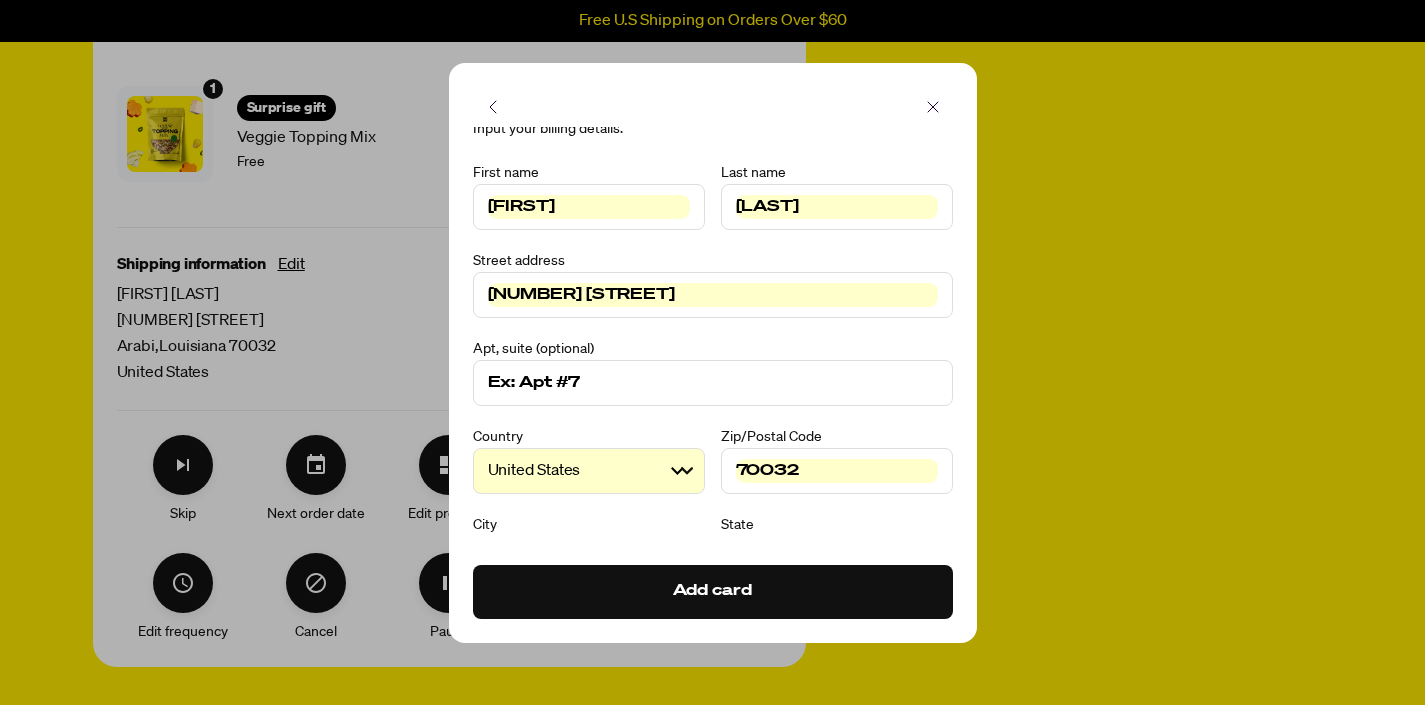 click at bounding box center (713, 383) 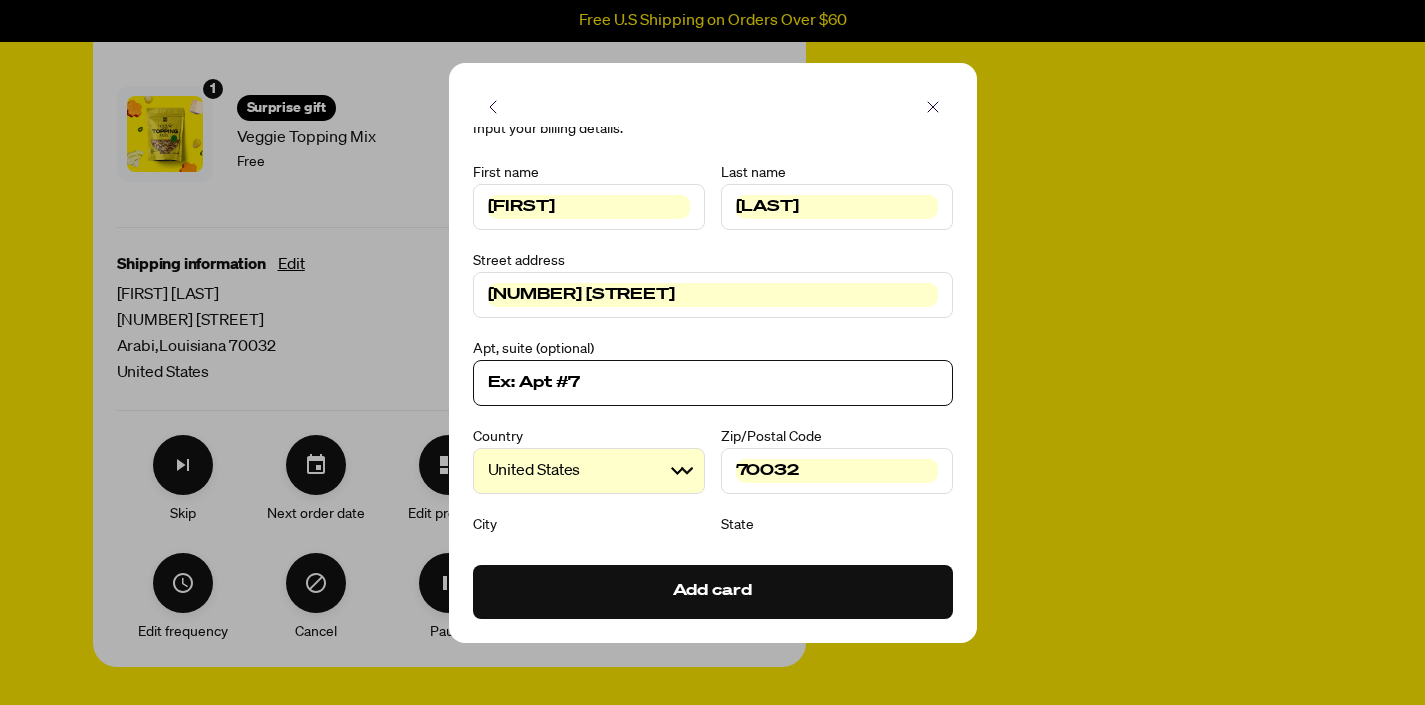 click at bounding box center (713, 383) 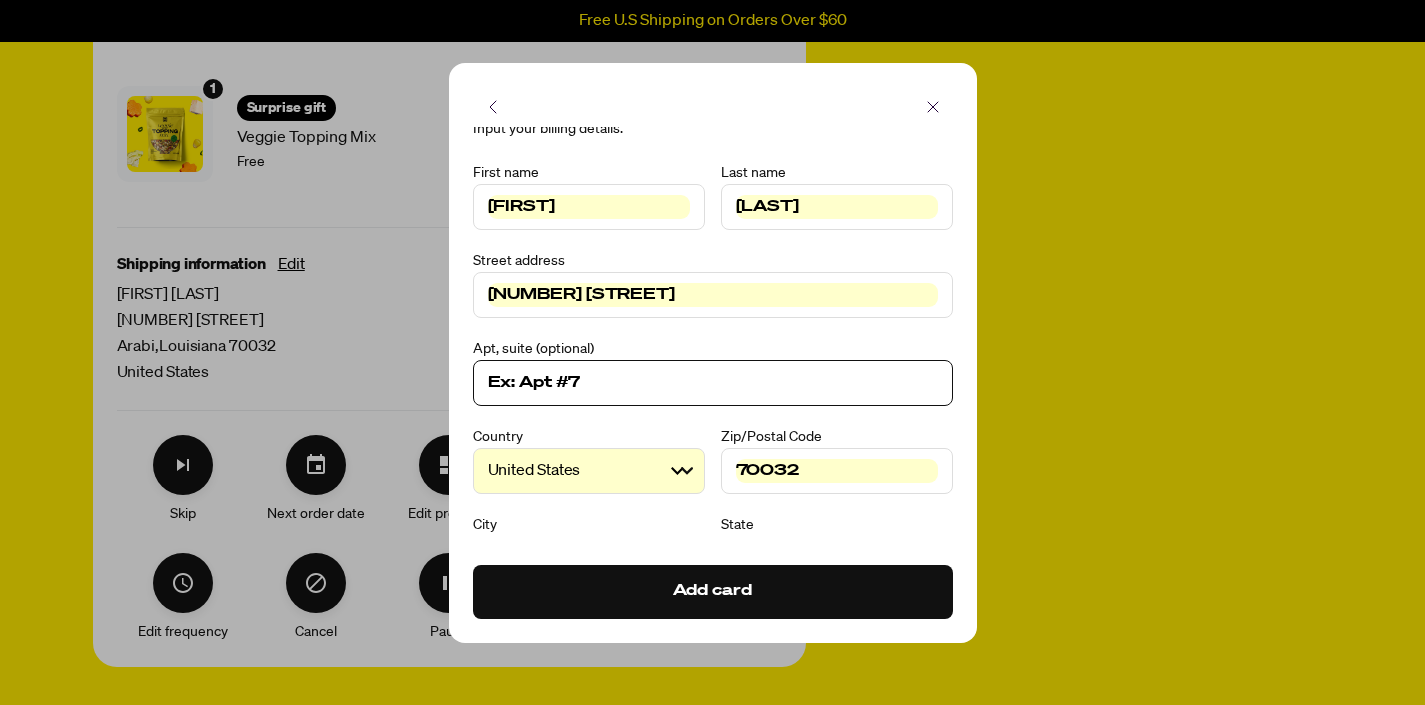 select on "Louisiana" 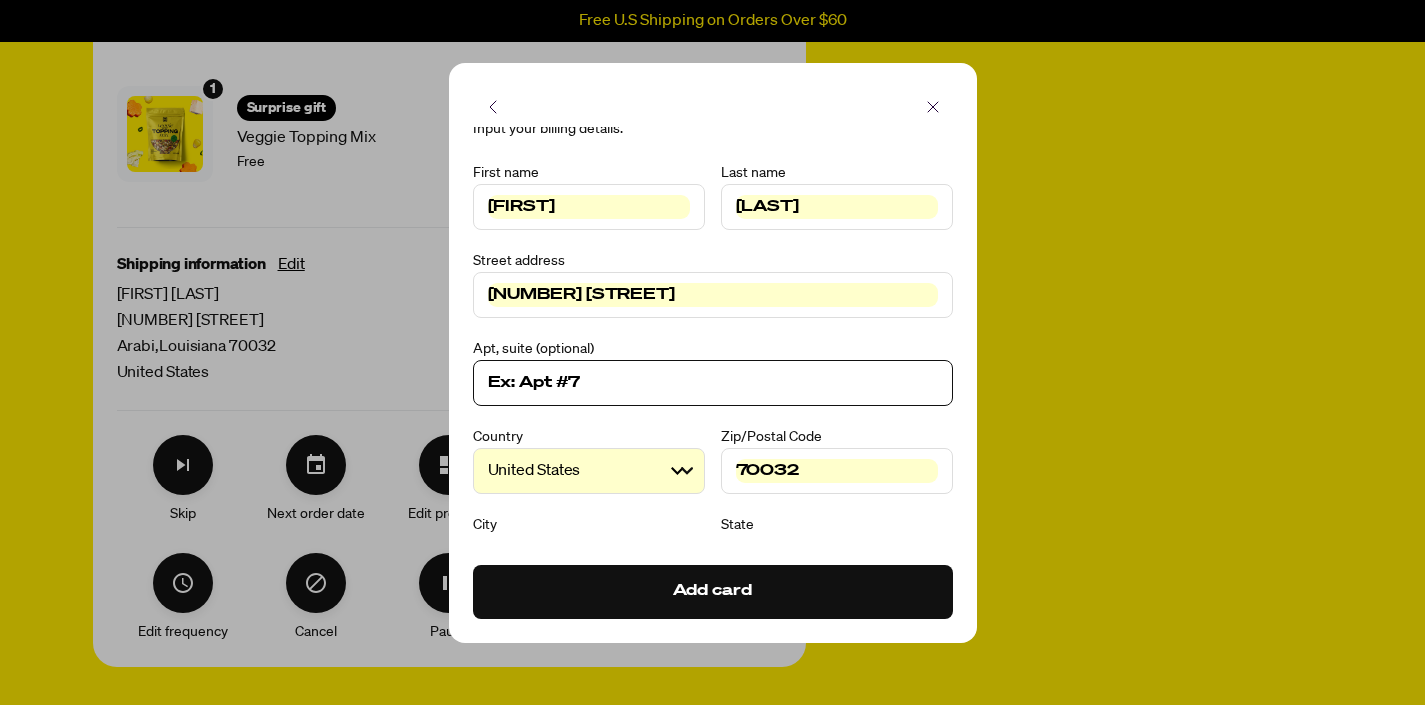 click at bounding box center (713, 383) 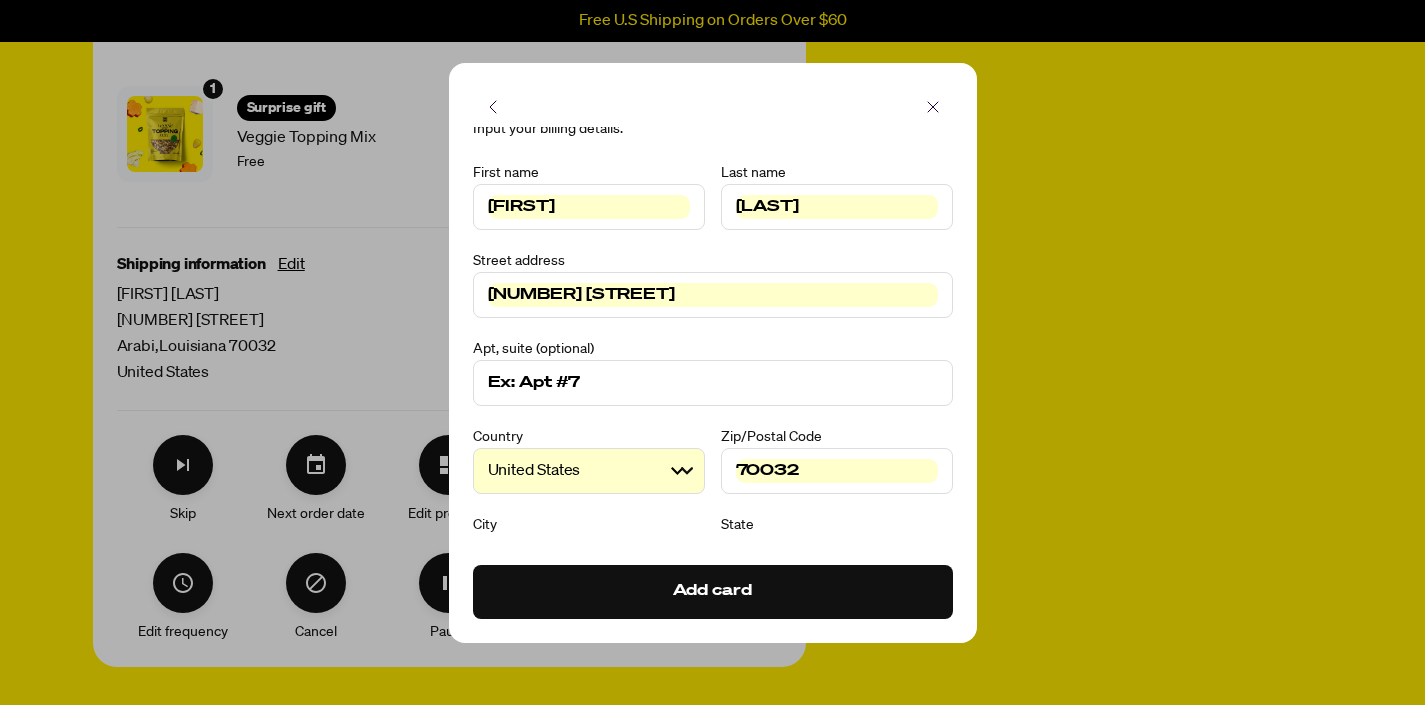 drag, startPoint x: 486, startPoint y: 375, endPoint x: 591, endPoint y: 392, distance: 106.36729 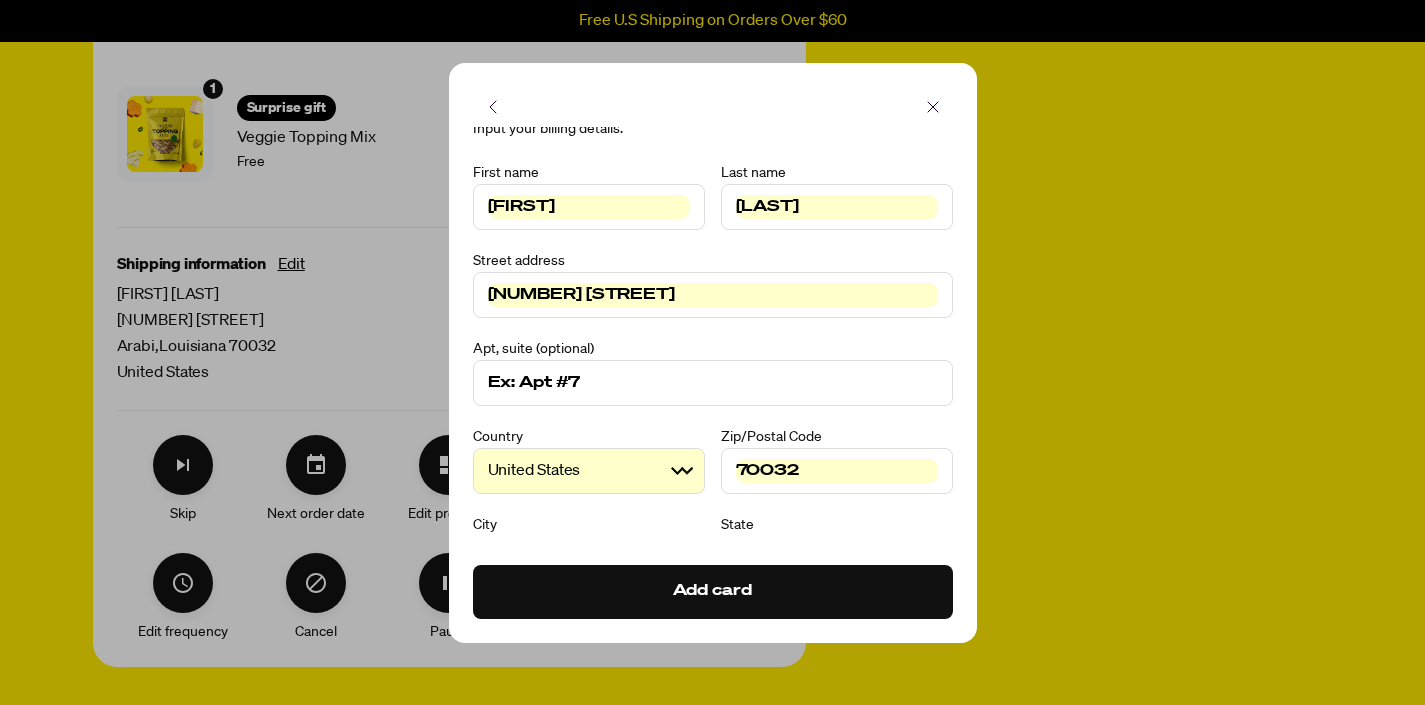 click at bounding box center [713, 383] 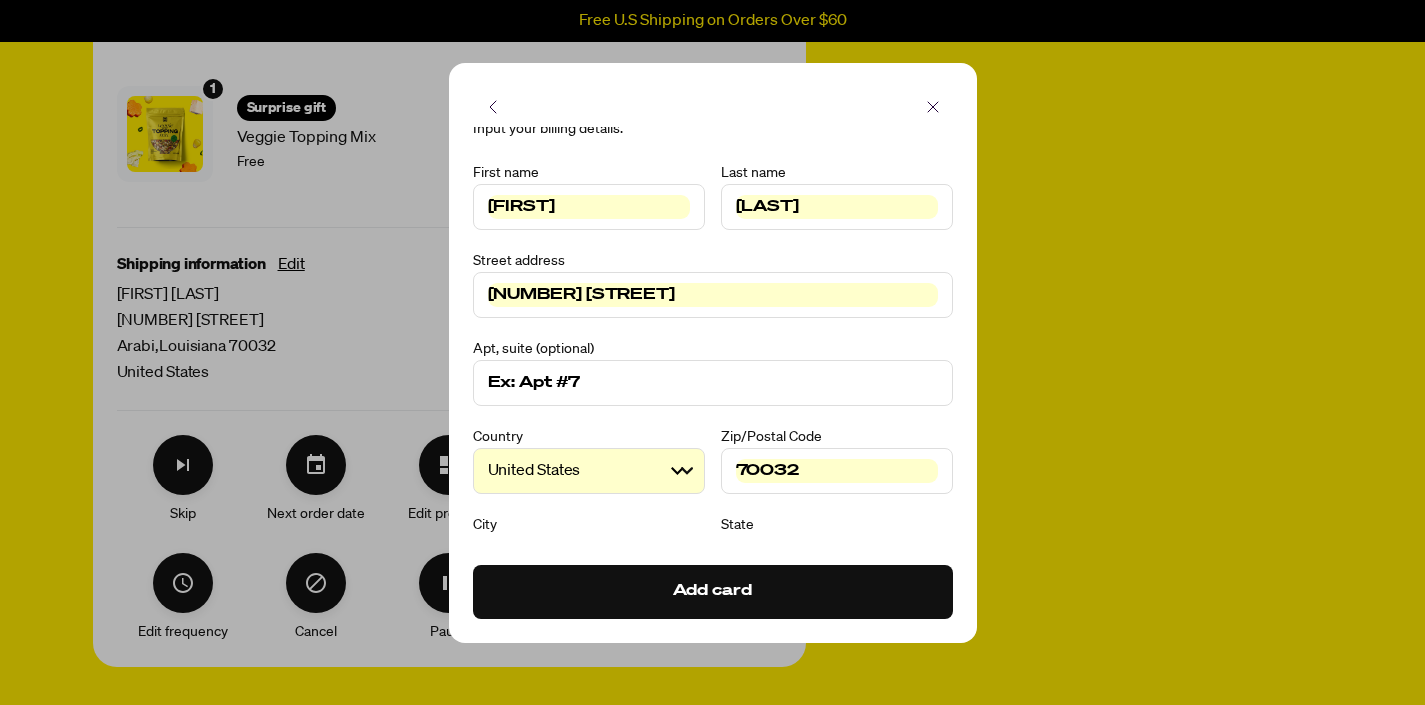 drag, startPoint x: 486, startPoint y: 387, endPoint x: 588, endPoint y: 381, distance: 102.176315 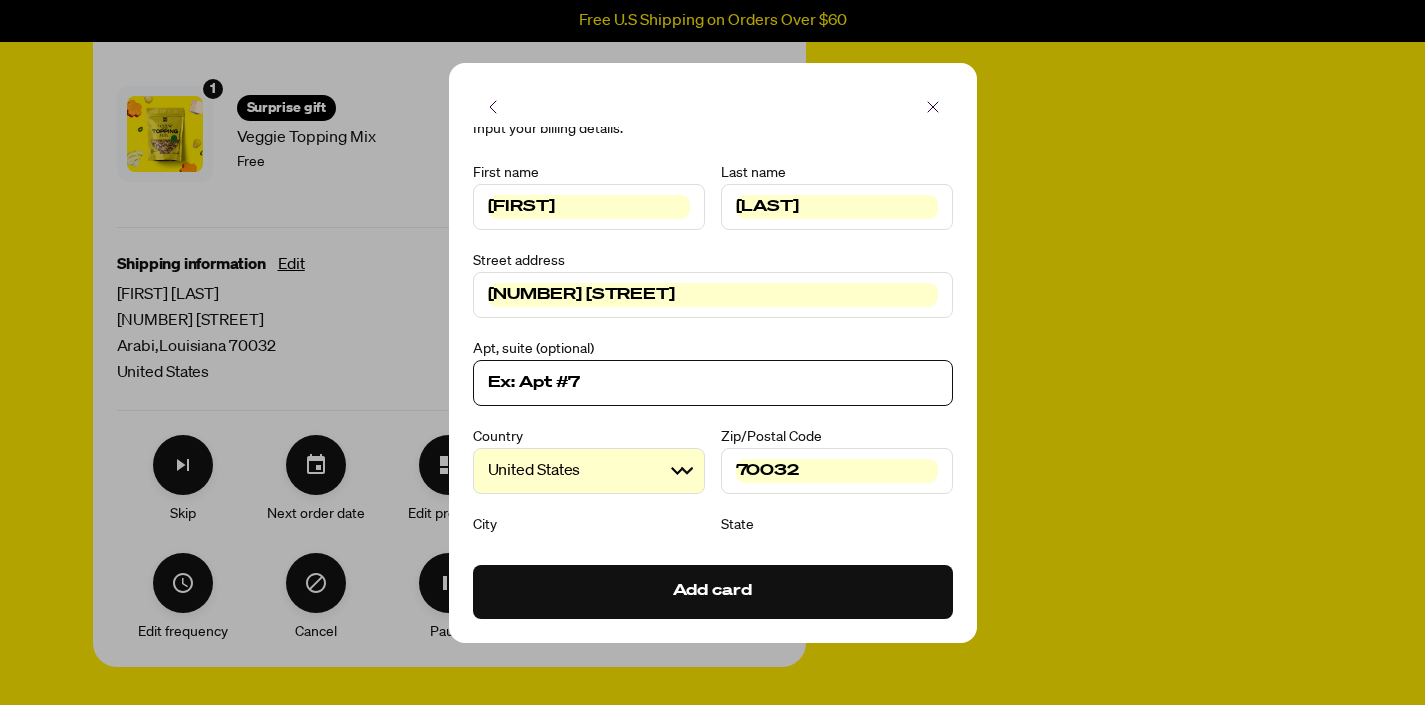 drag, startPoint x: 489, startPoint y: 379, endPoint x: 604, endPoint y: 379, distance: 115 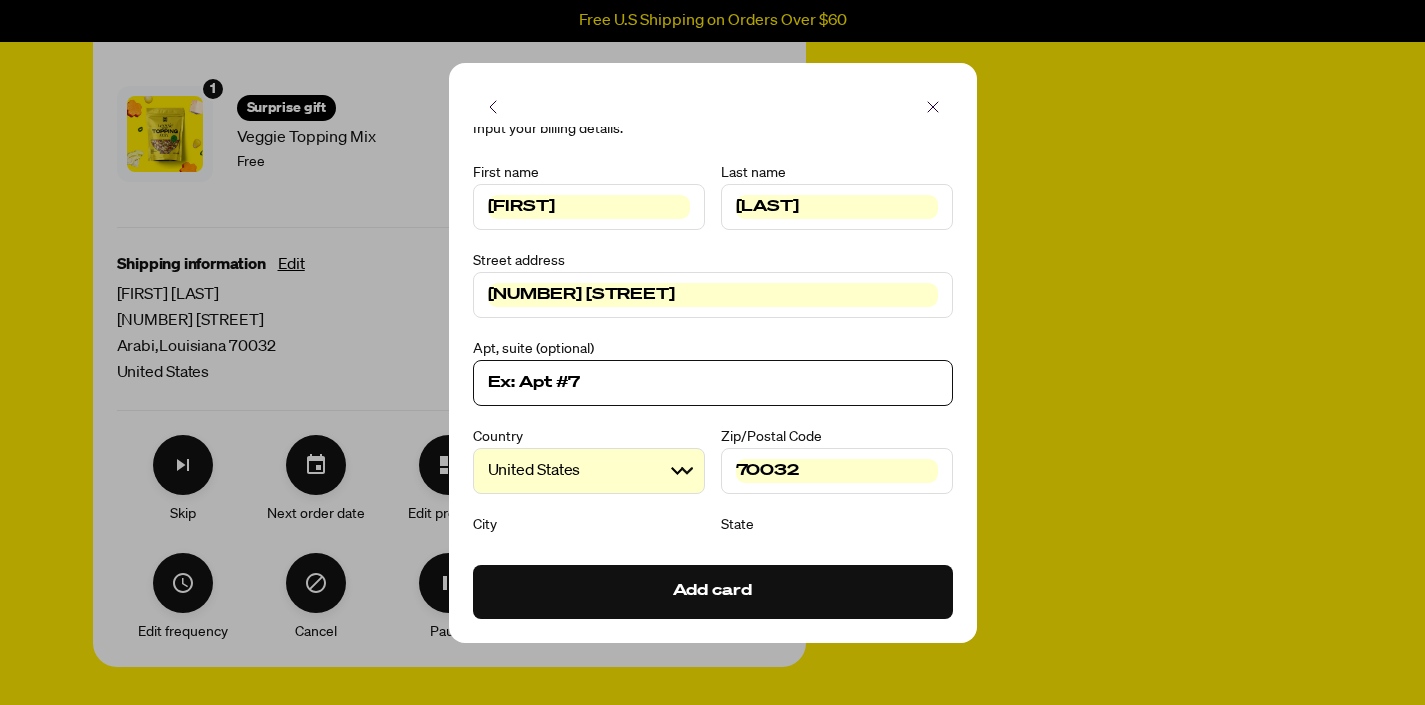 click at bounding box center (713, 383) 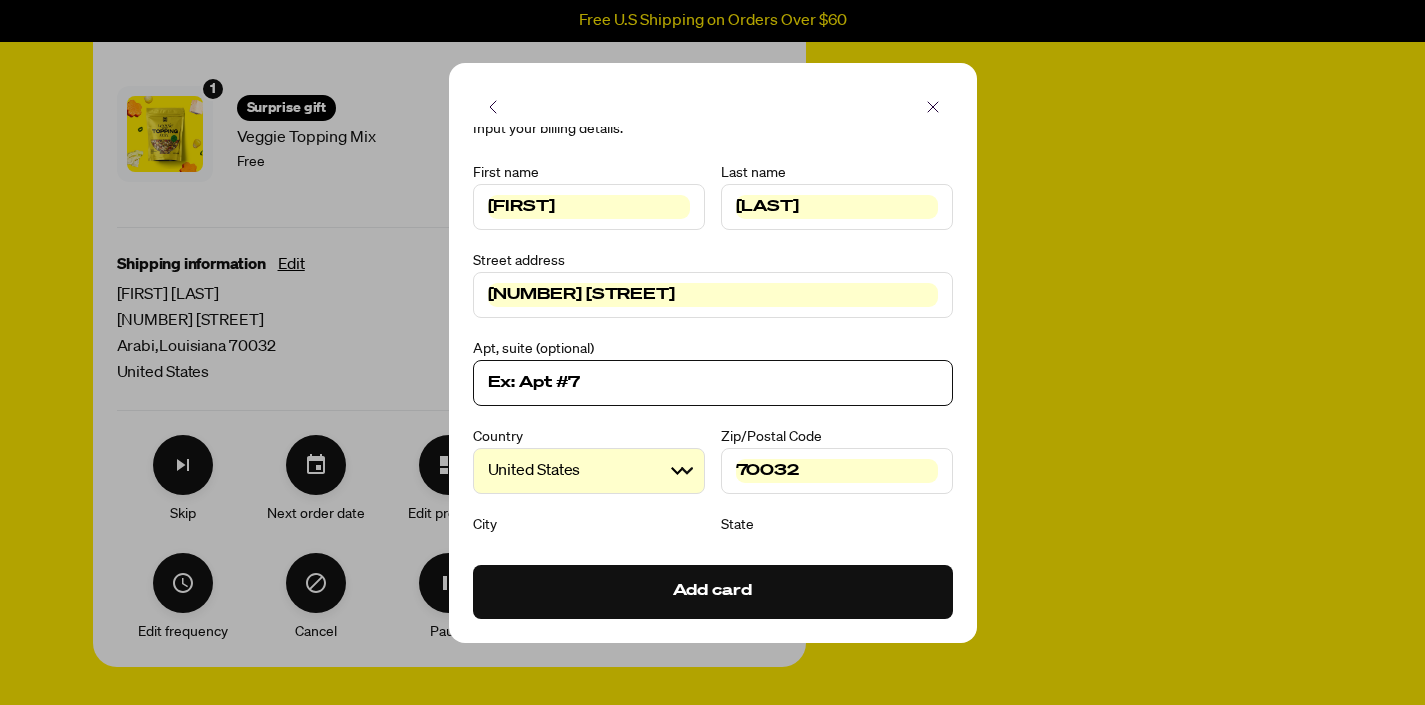 click on "City" at bounding box center [589, 520] 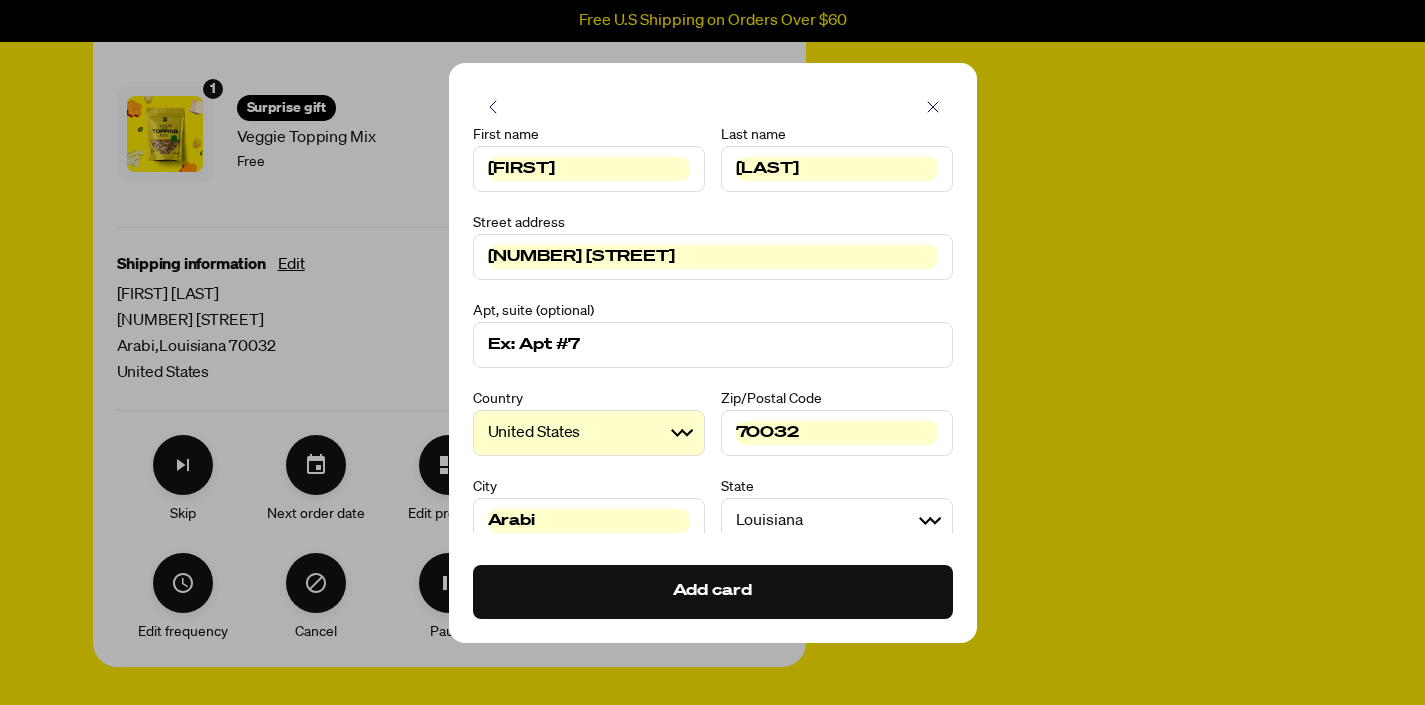 scroll, scrollTop: 79, scrollLeft: 0, axis: vertical 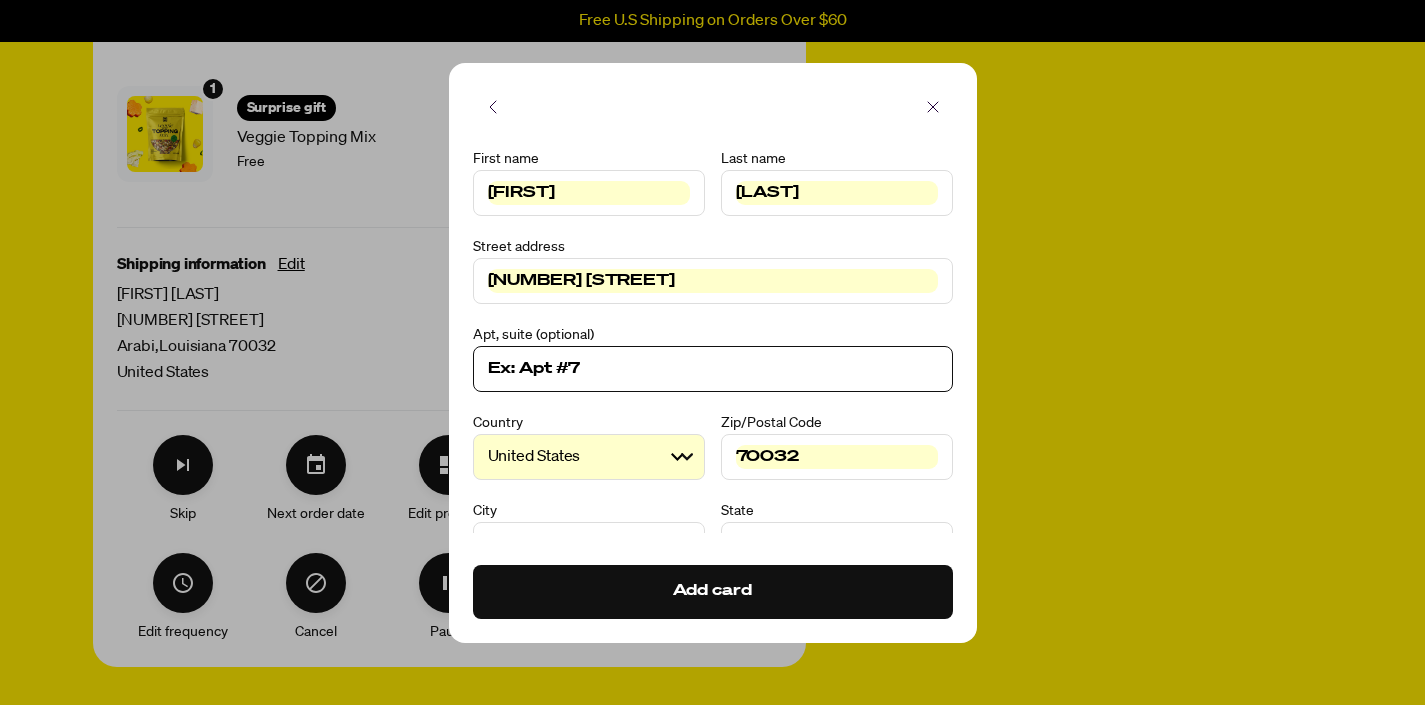 click at bounding box center [713, 369] 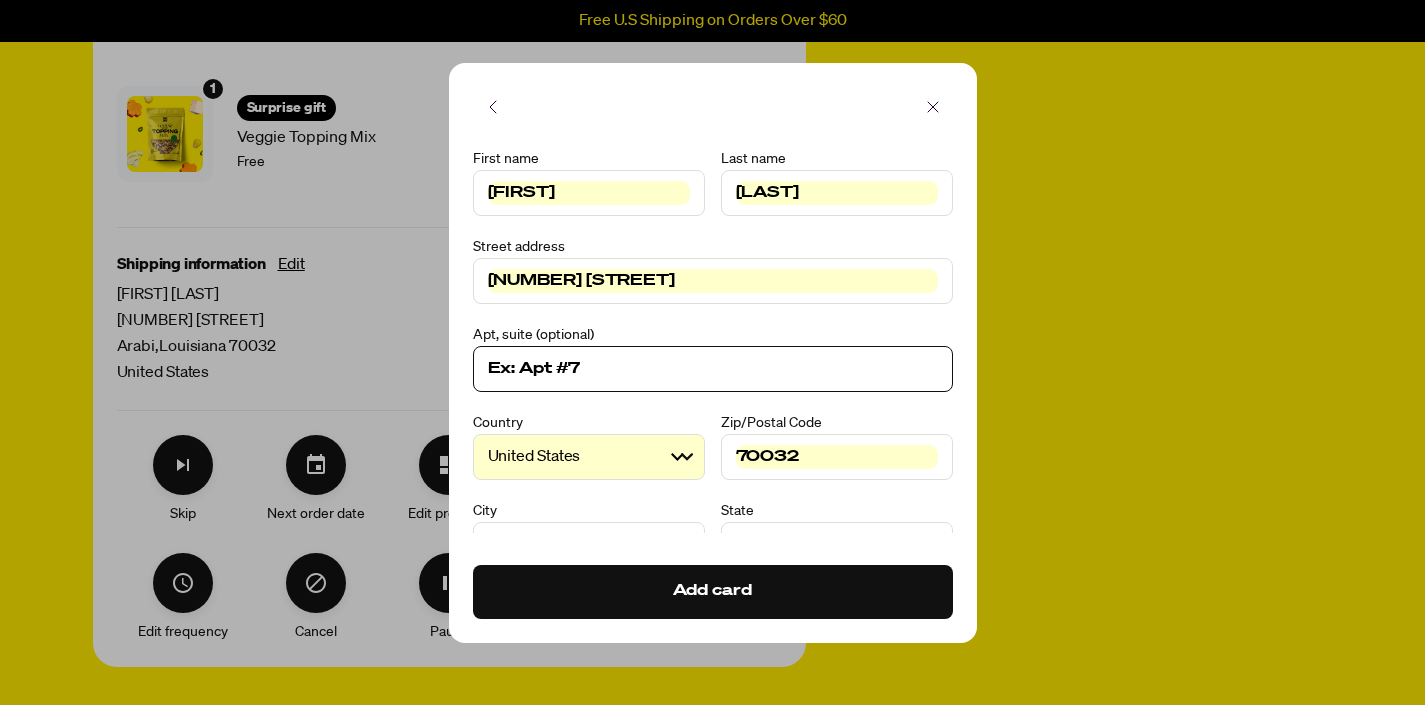 click at bounding box center [713, 369] 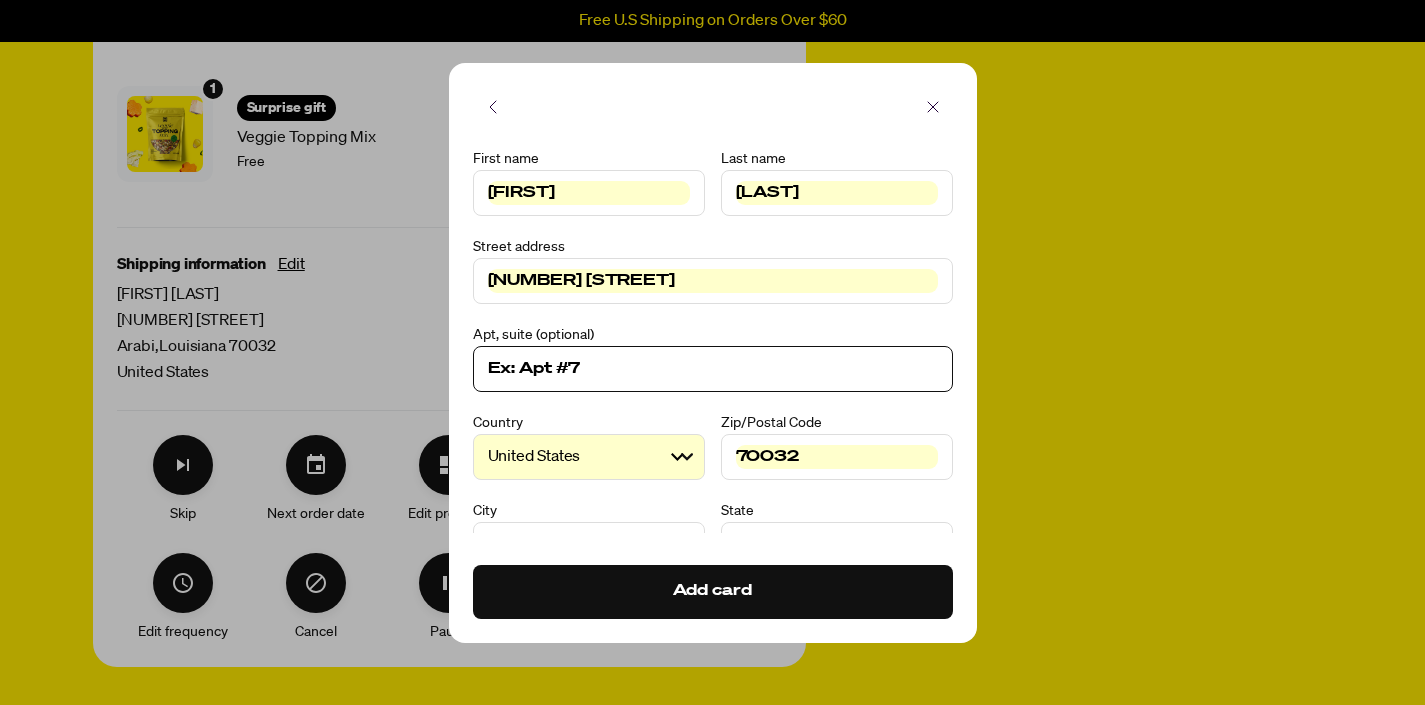 drag, startPoint x: 530, startPoint y: 375, endPoint x: 595, endPoint y: 371, distance: 65.12296 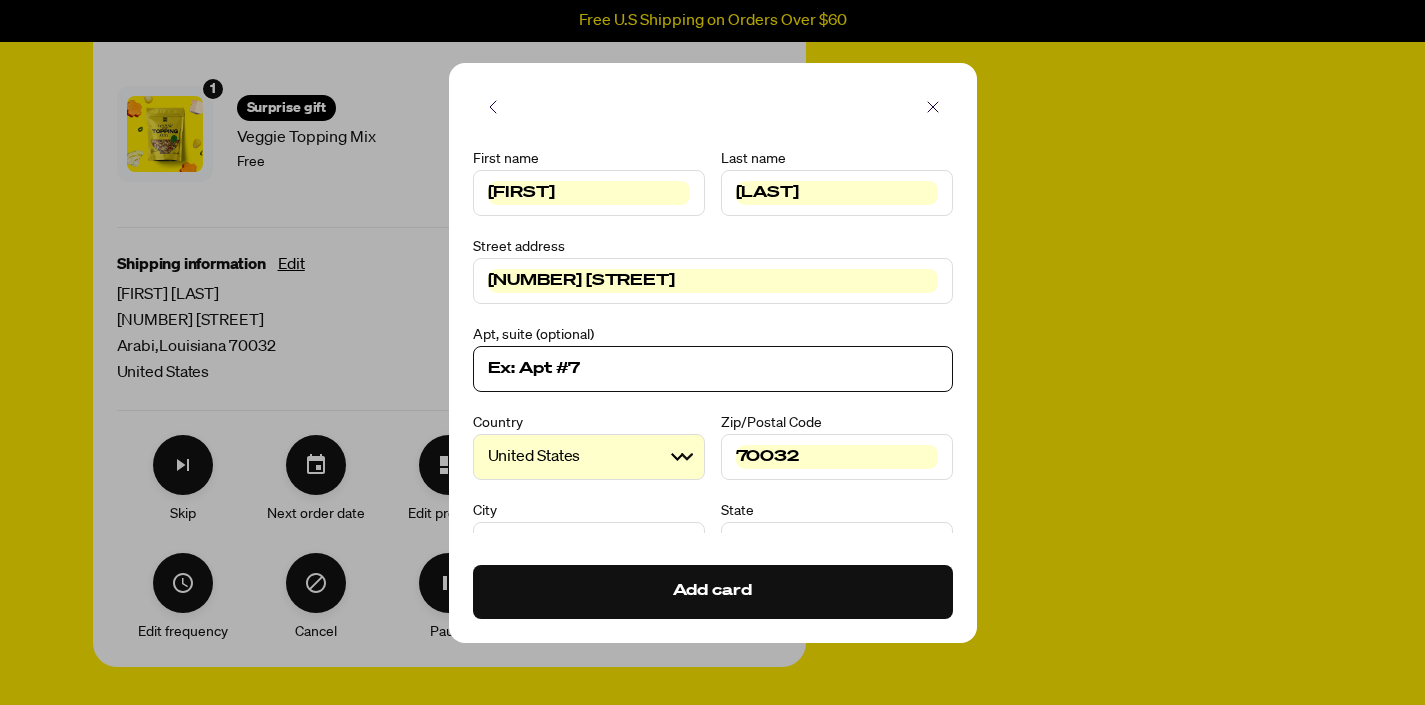 click at bounding box center [713, 369] 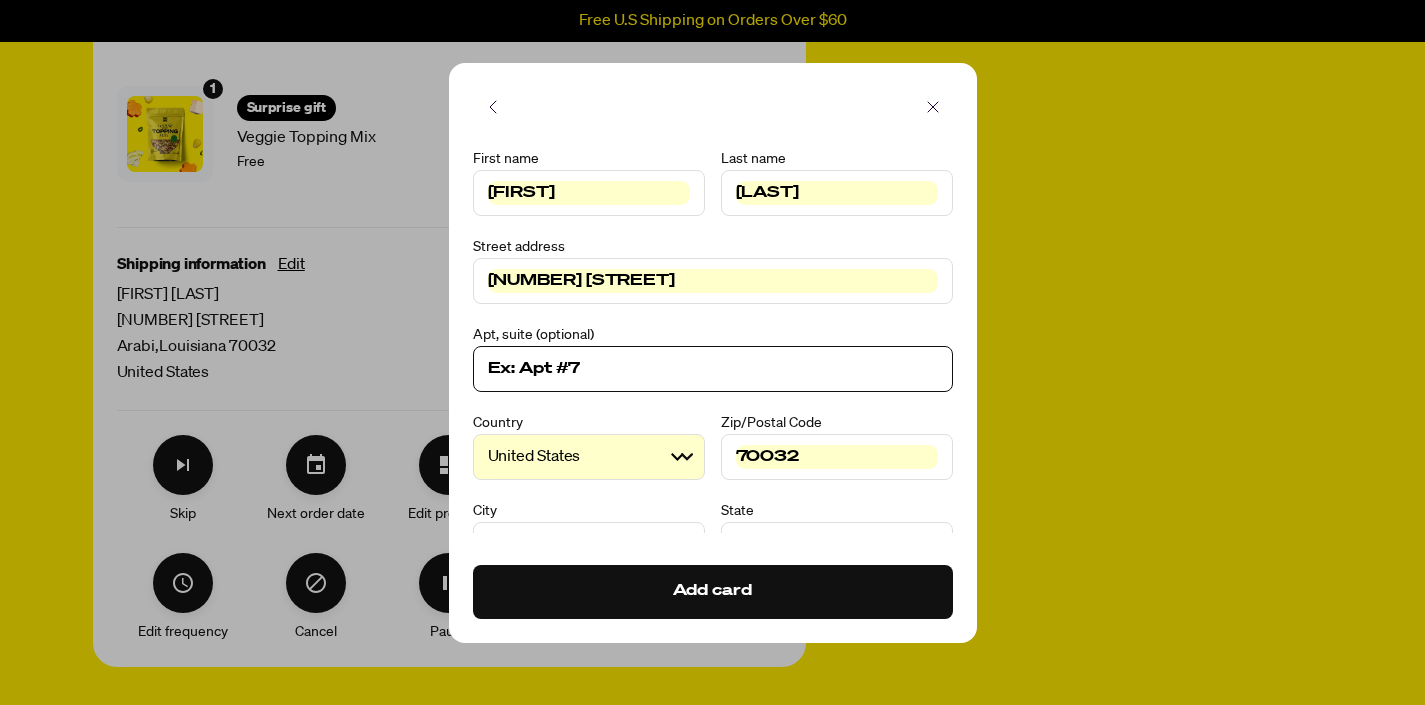 type on "N" 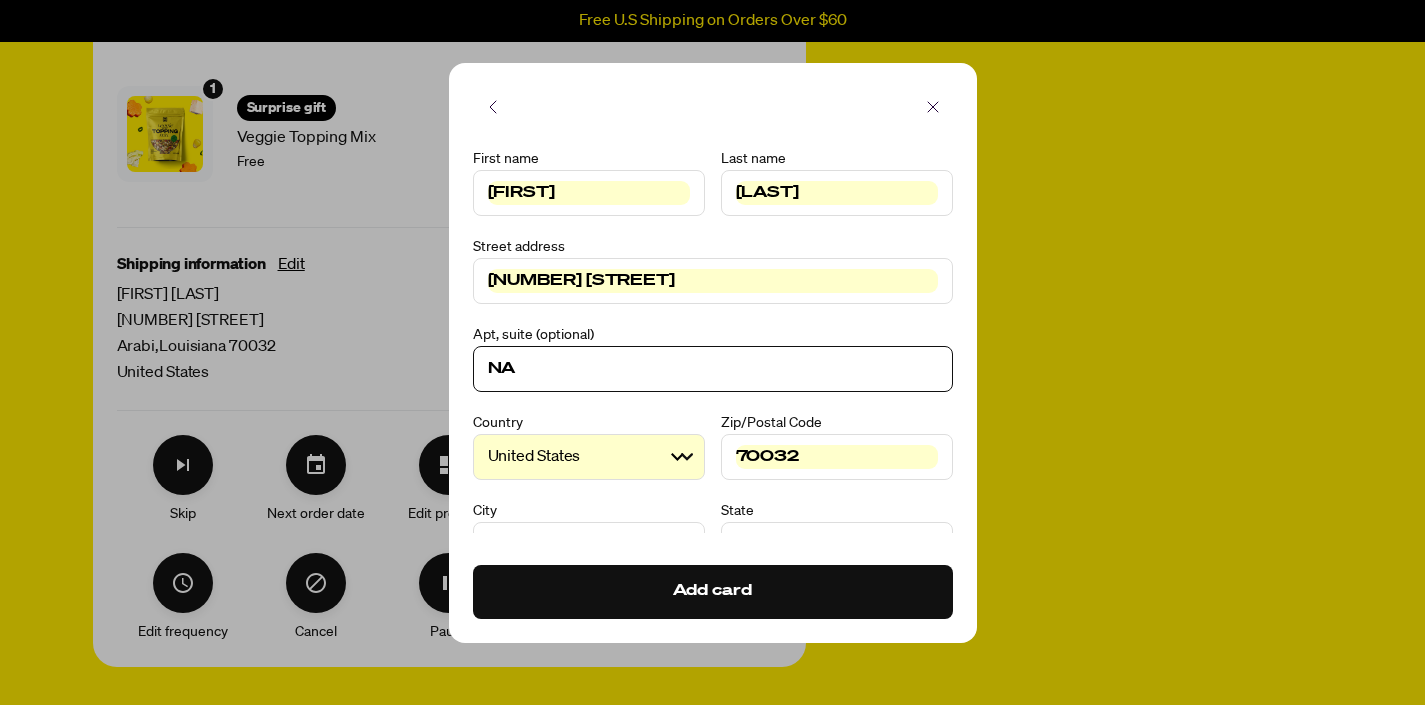 type on "NA" 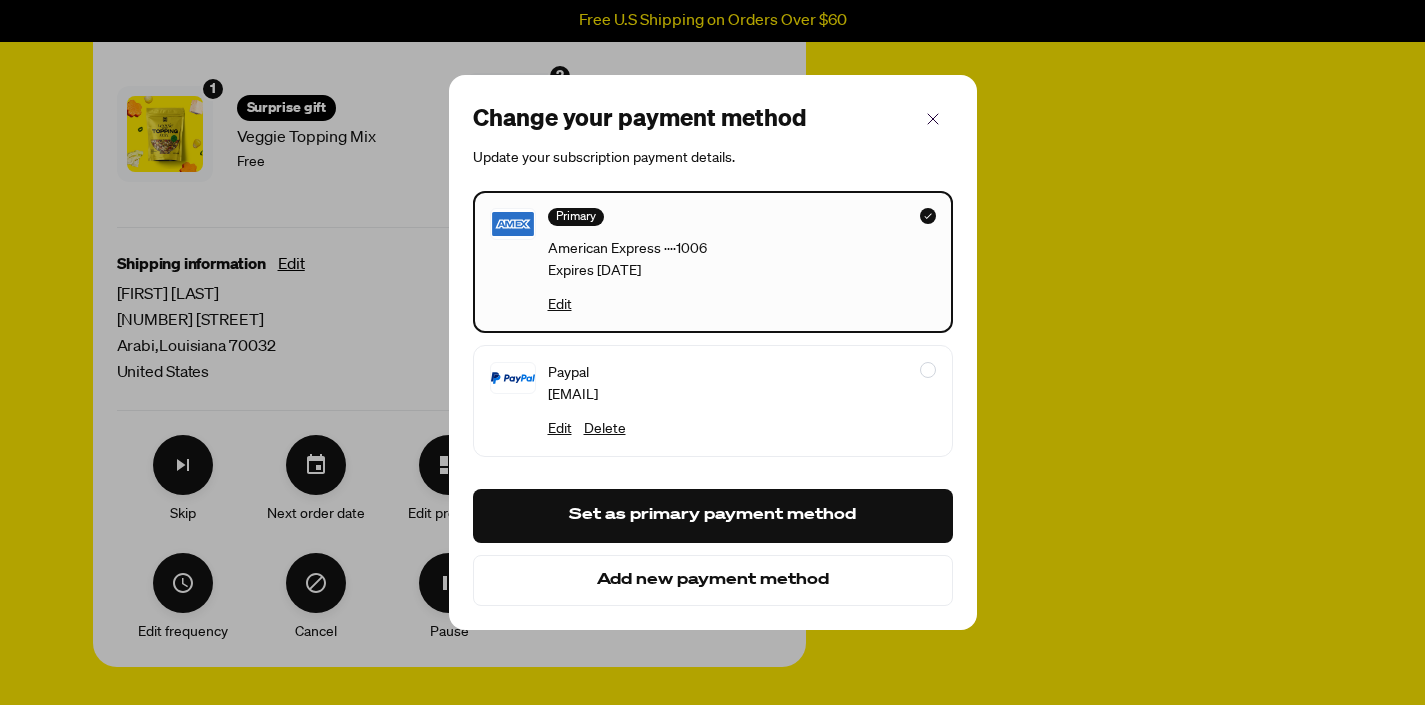 click on "Set as primary payment method" at bounding box center (713, 516) 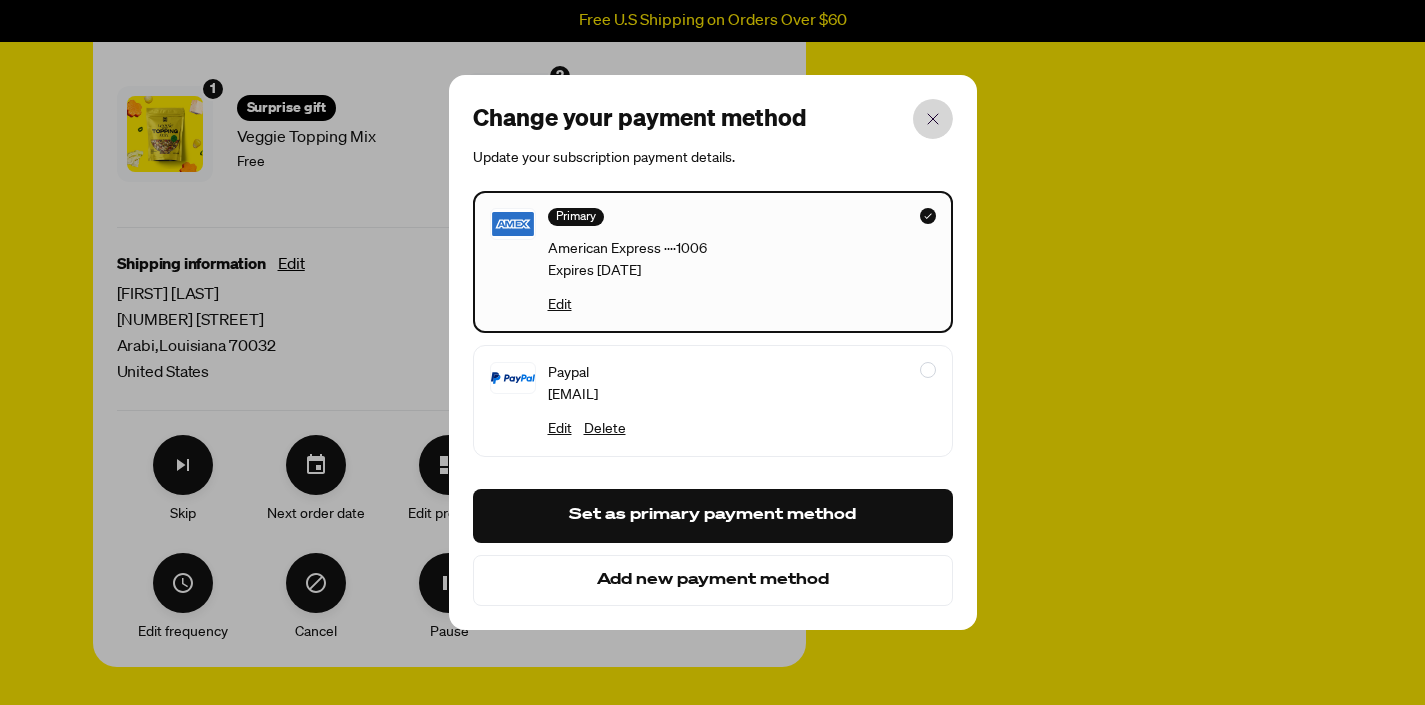 click 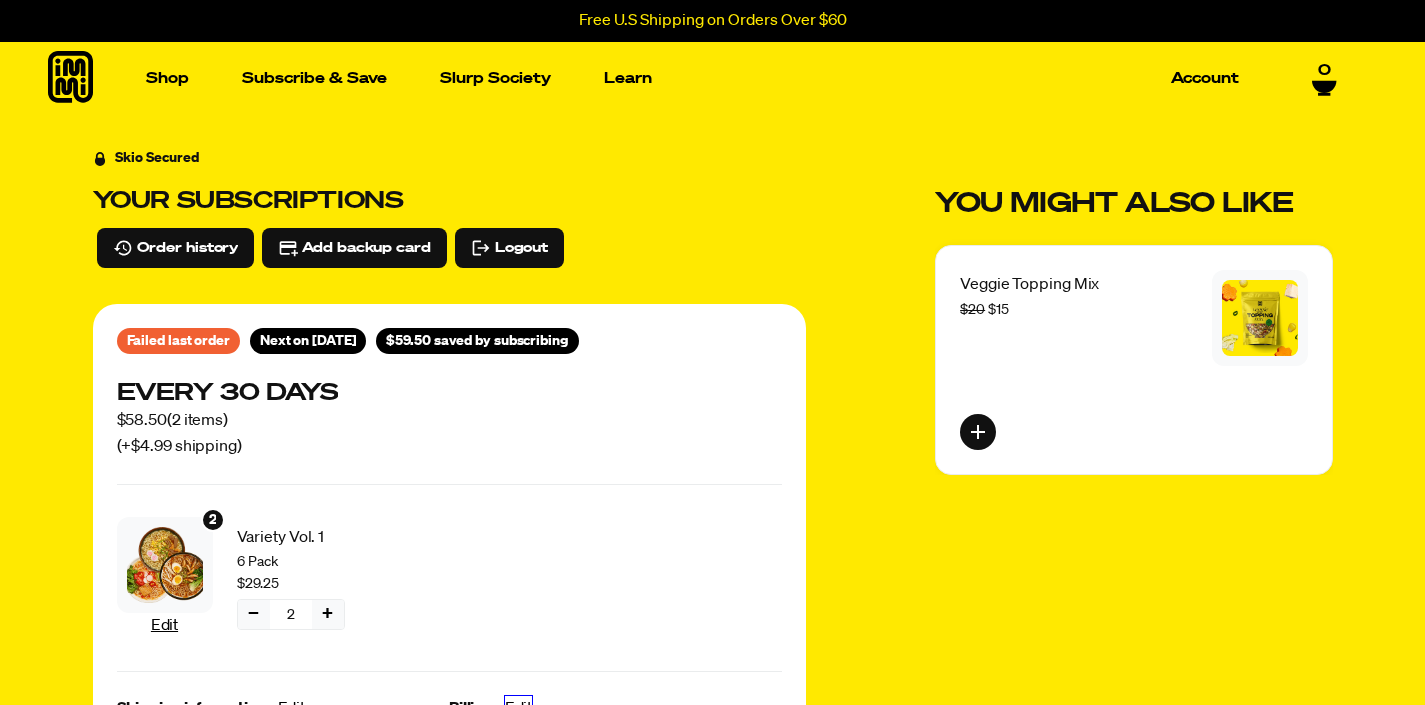 scroll, scrollTop: 0, scrollLeft: 0, axis: both 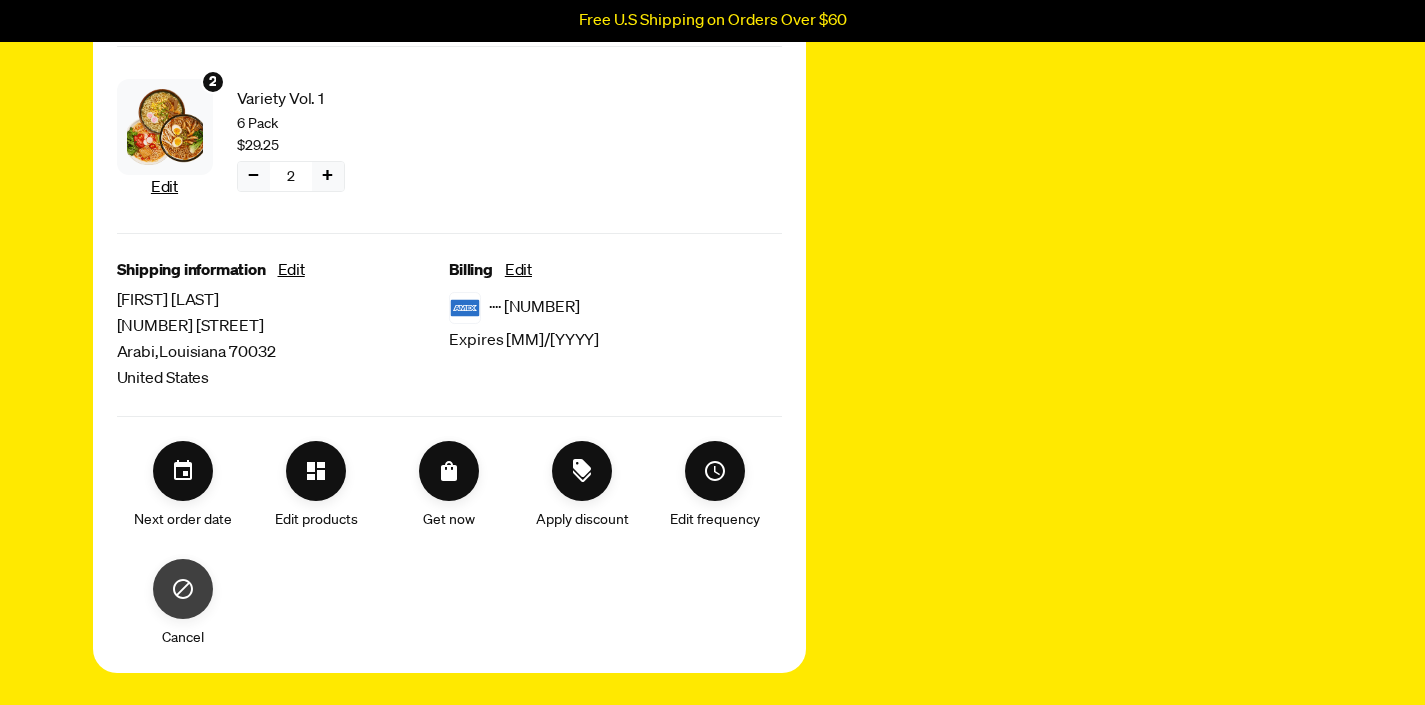 click 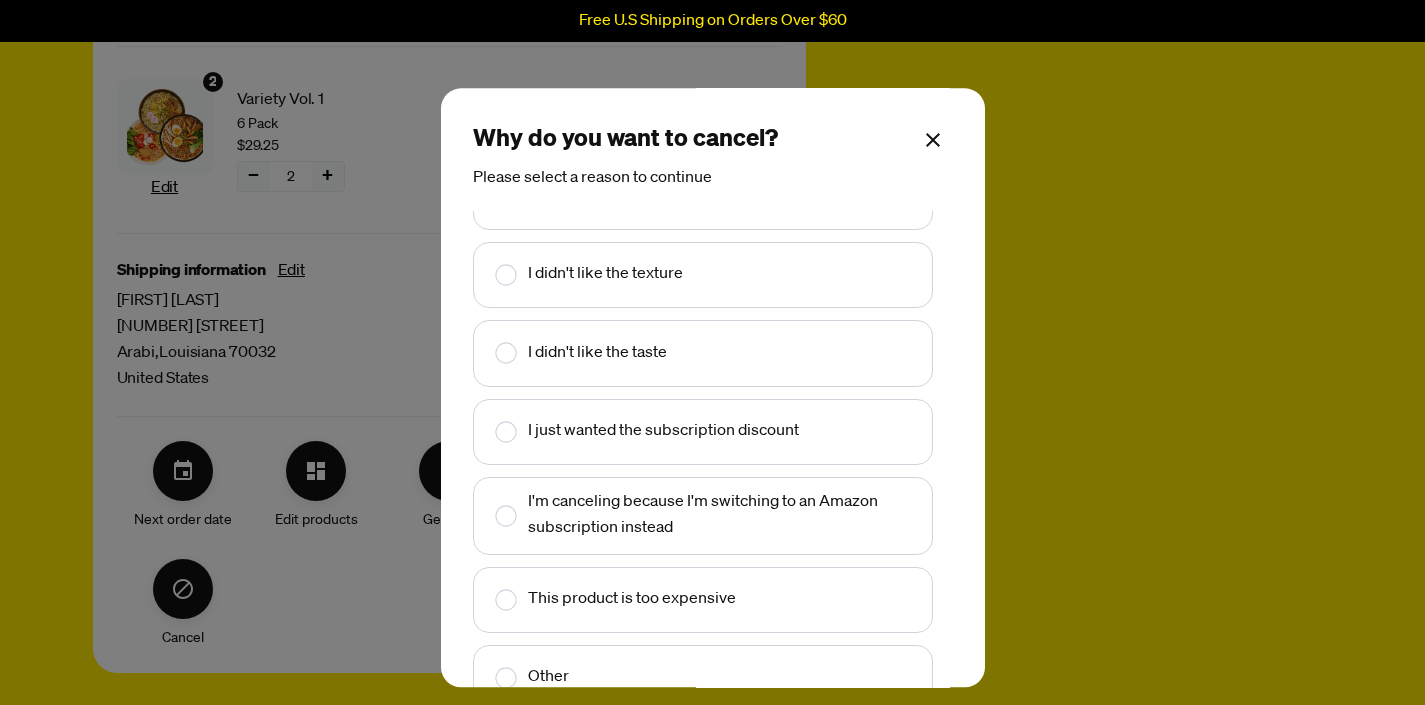 scroll, scrollTop: 47, scrollLeft: 0, axis: vertical 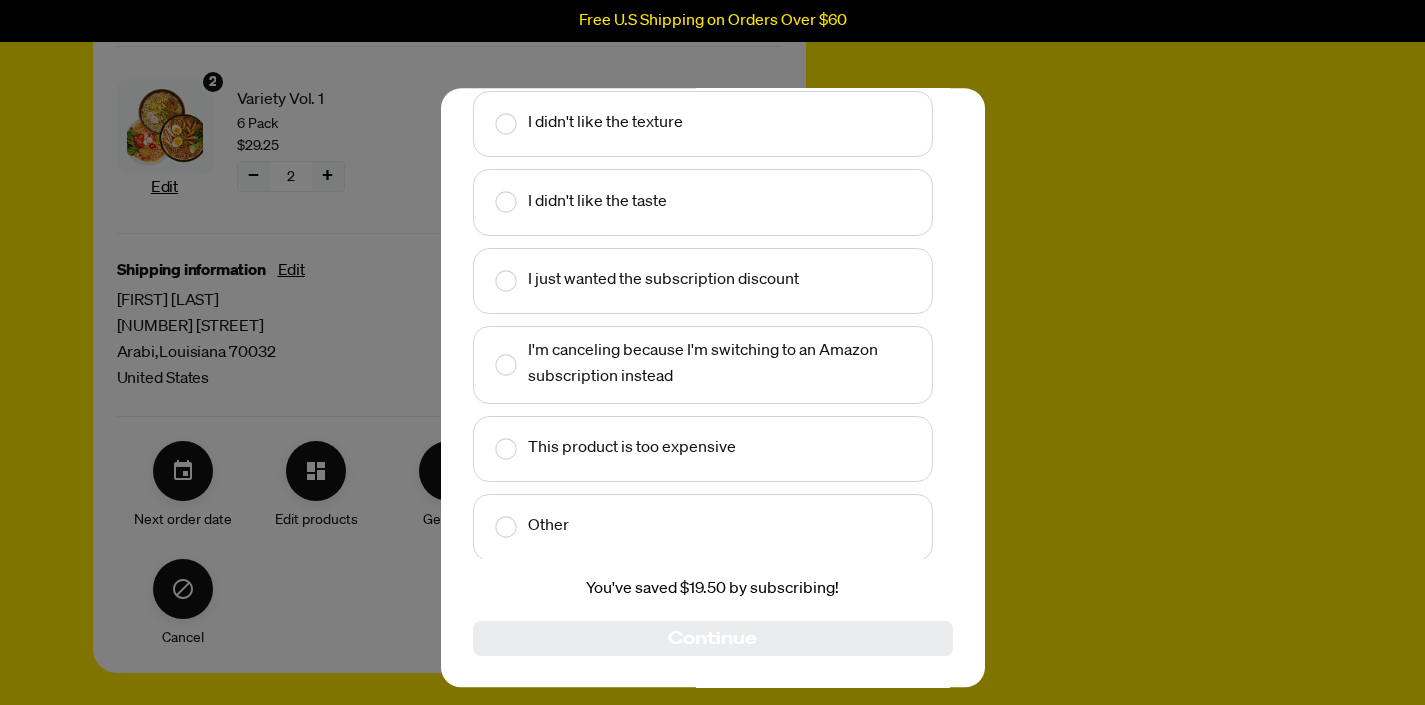 click on "Other" at bounding box center (703, 527) 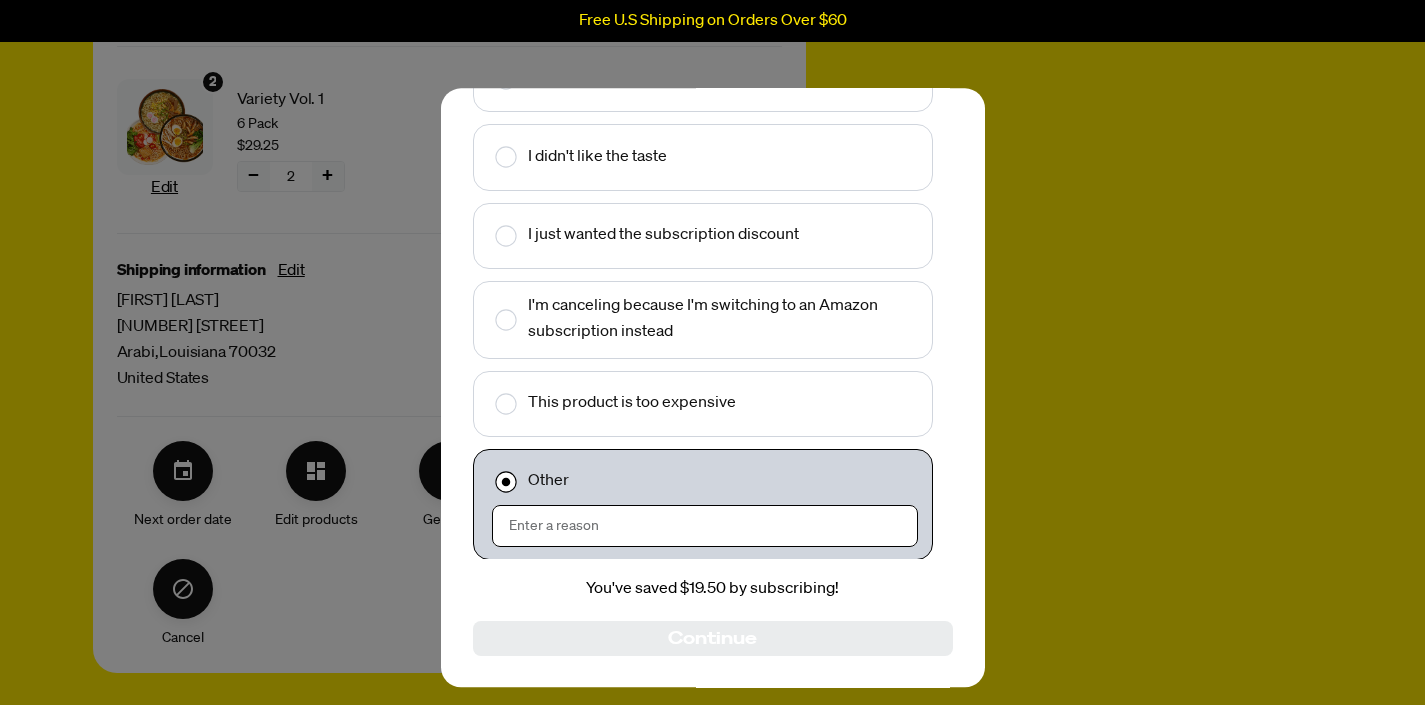 scroll, scrollTop: 91, scrollLeft: 0, axis: vertical 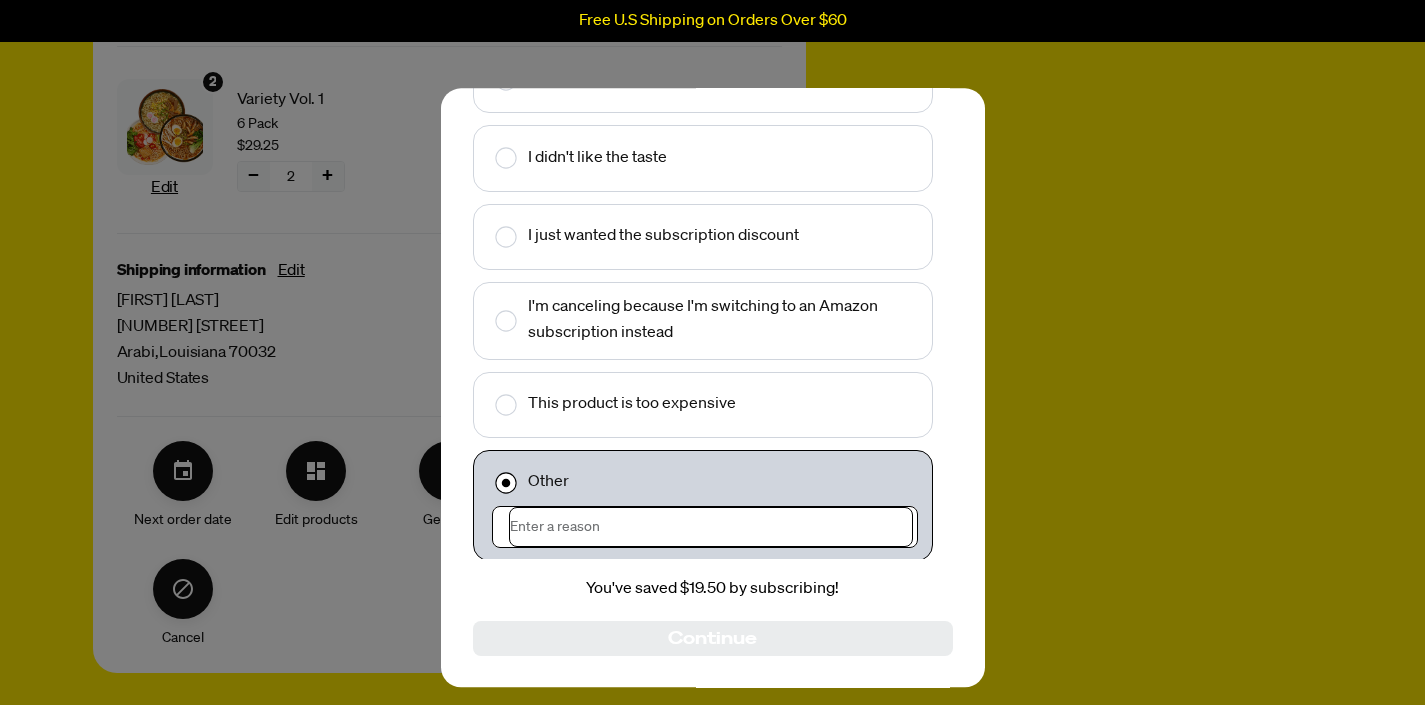 click at bounding box center [711, 527] 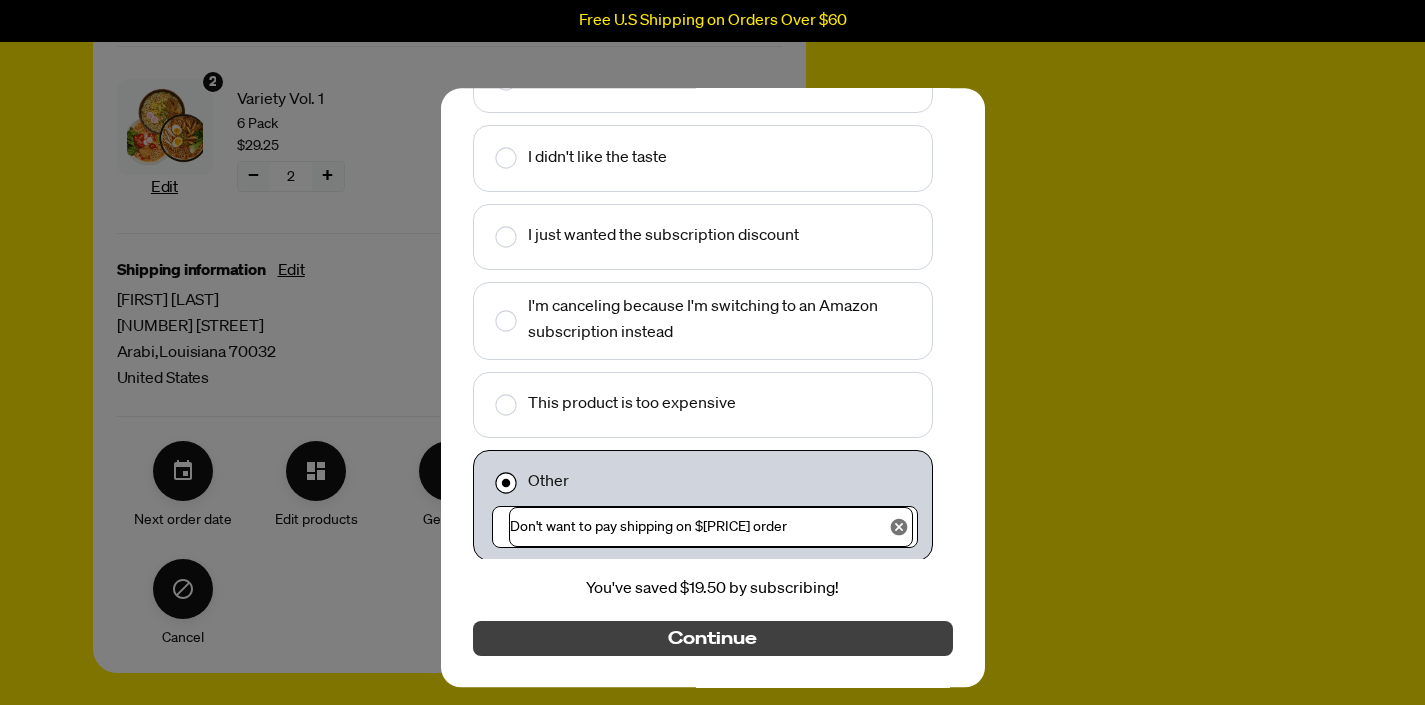 type on "Don't want to pay shipping on $[PRICE] order" 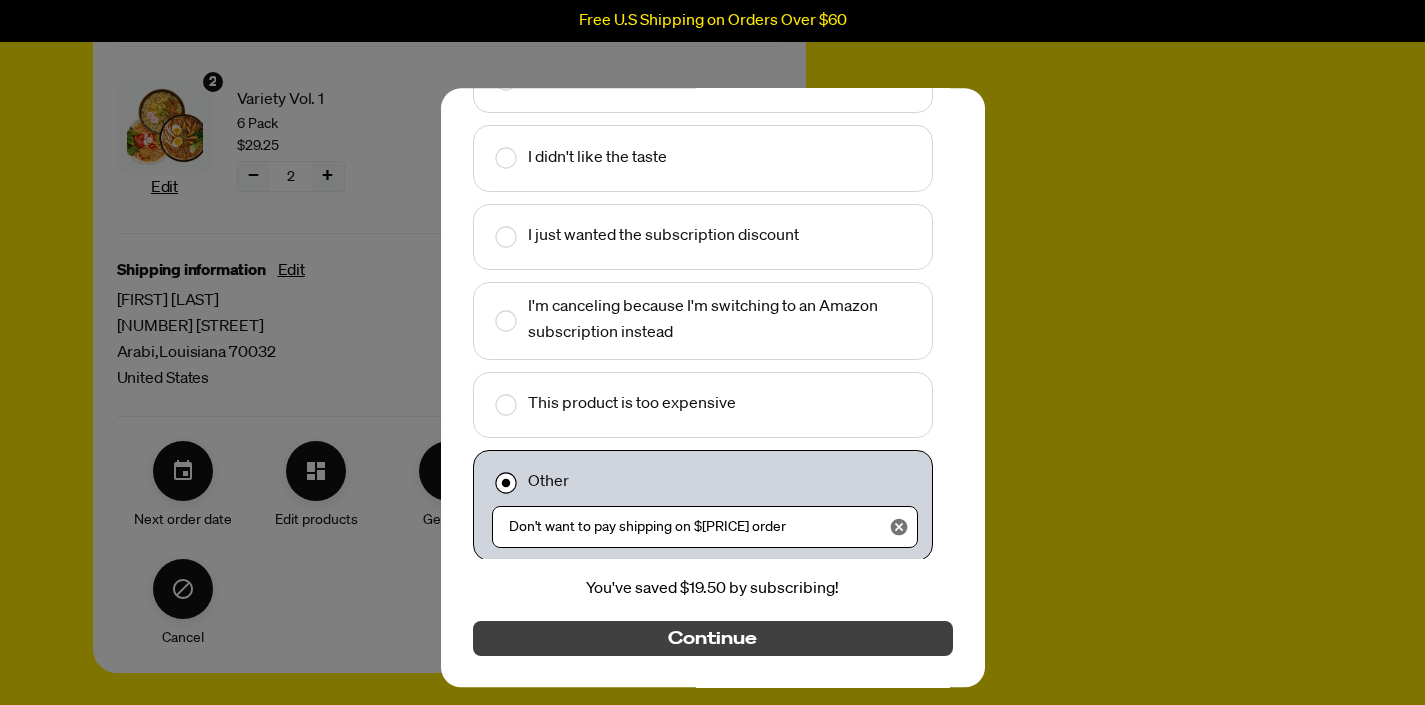 click on "Continue" at bounding box center [712, 639] 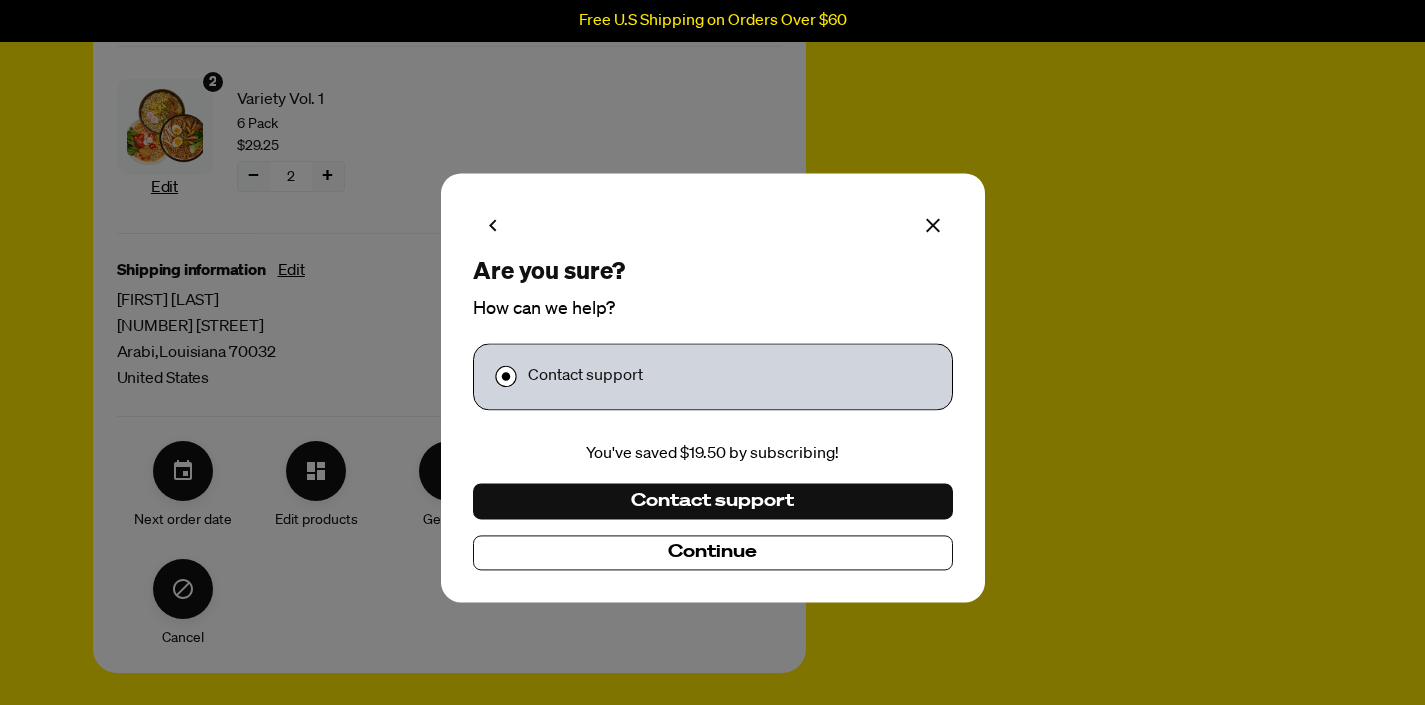 click on "Continue" at bounding box center (713, 552) 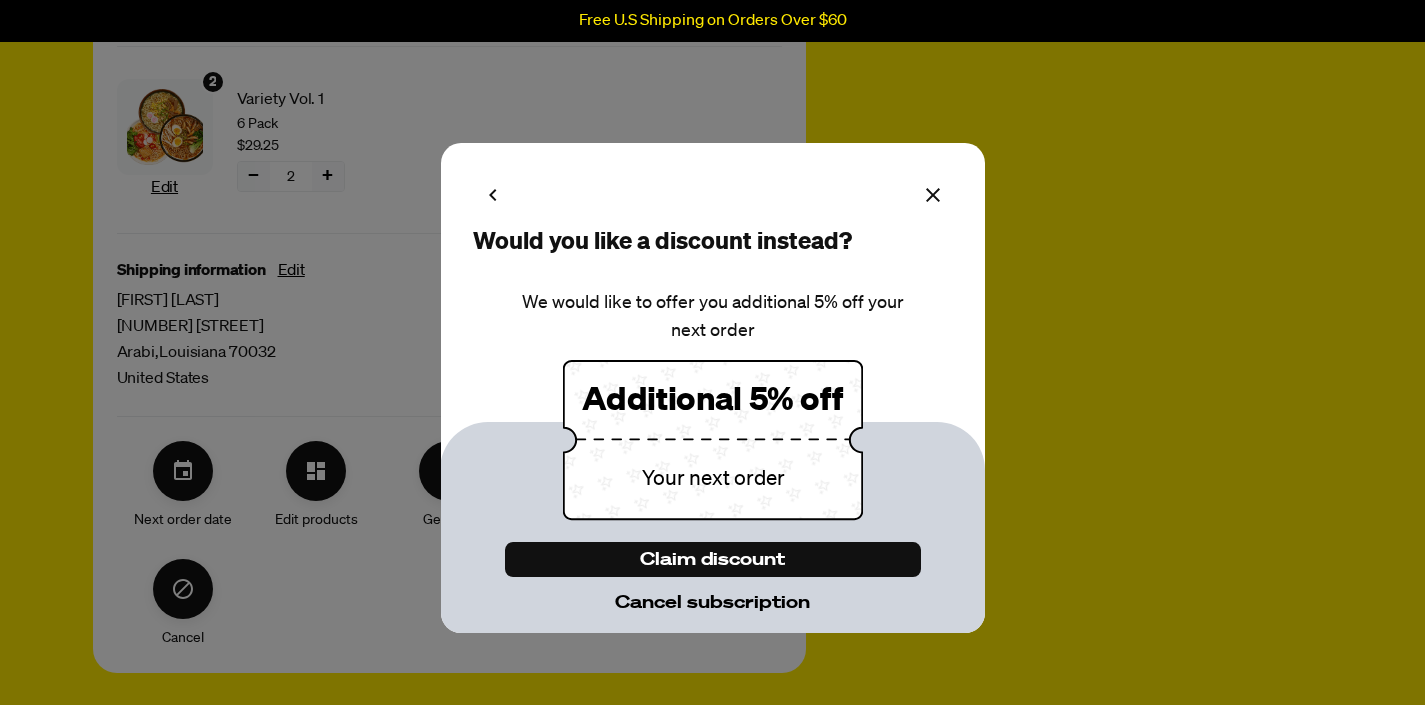 click on "Cancel subscription" at bounding box center (712, 603) 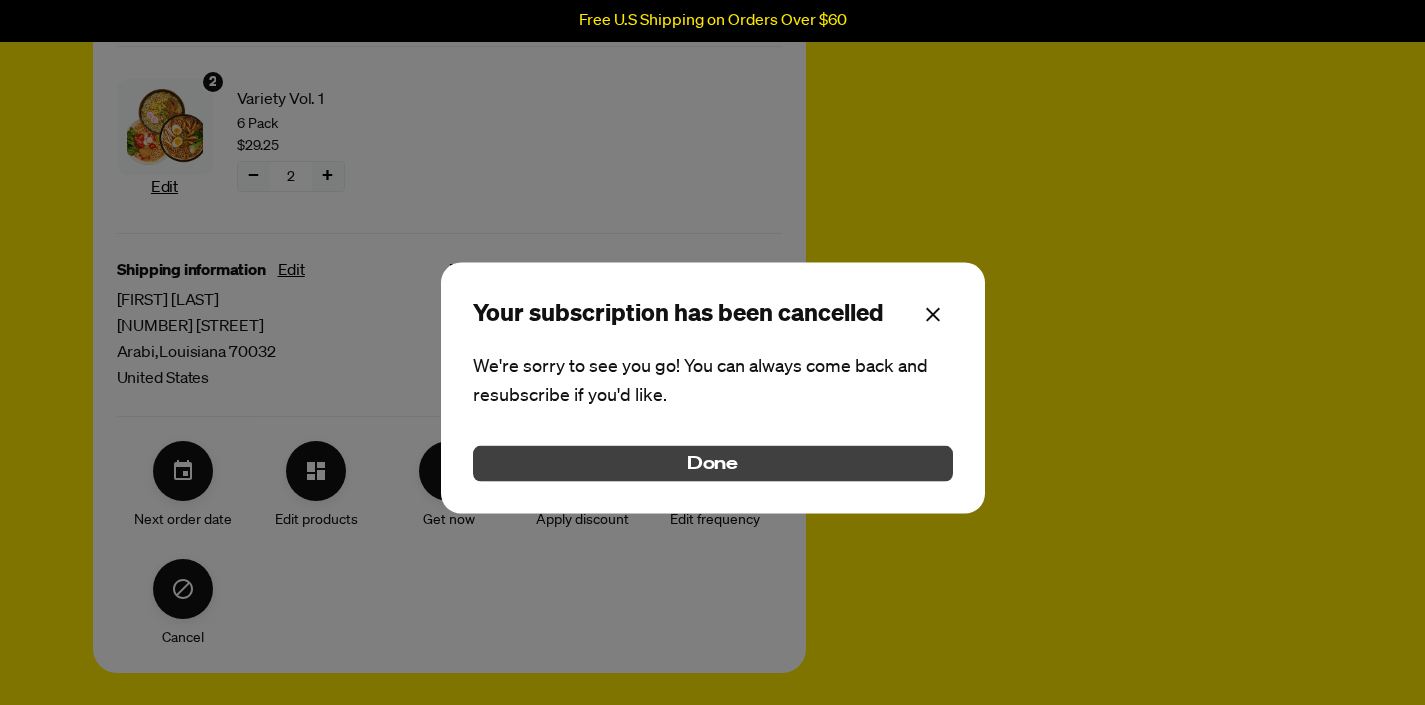 click on "Done" at bounding box center [713, 464] 